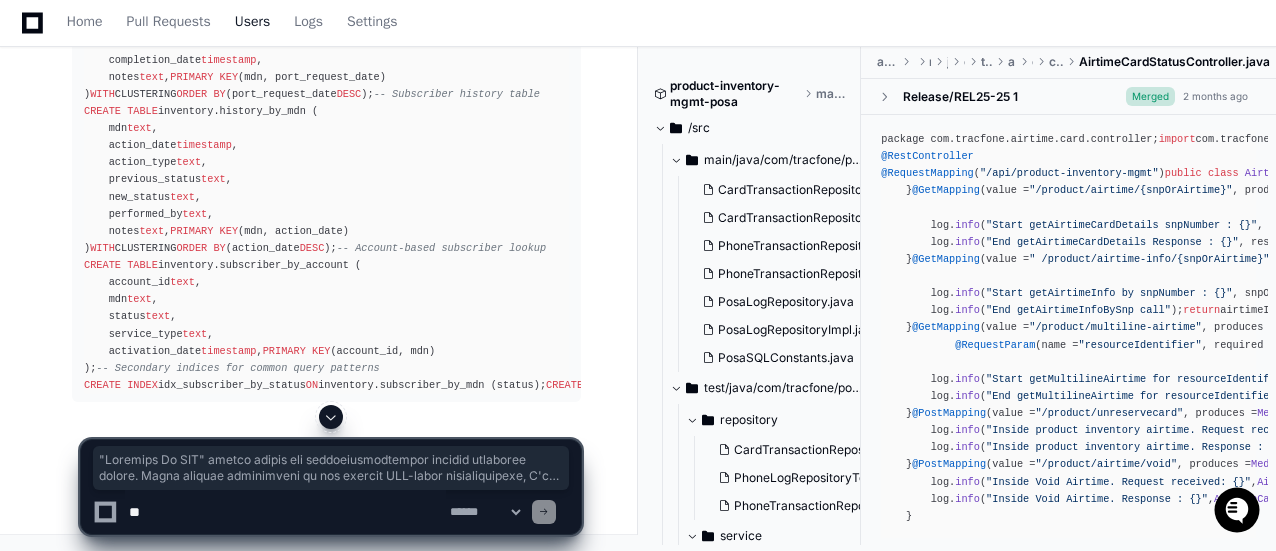 scroll, scrollTop: 84000, scrollLeft: 0, axis: vertical 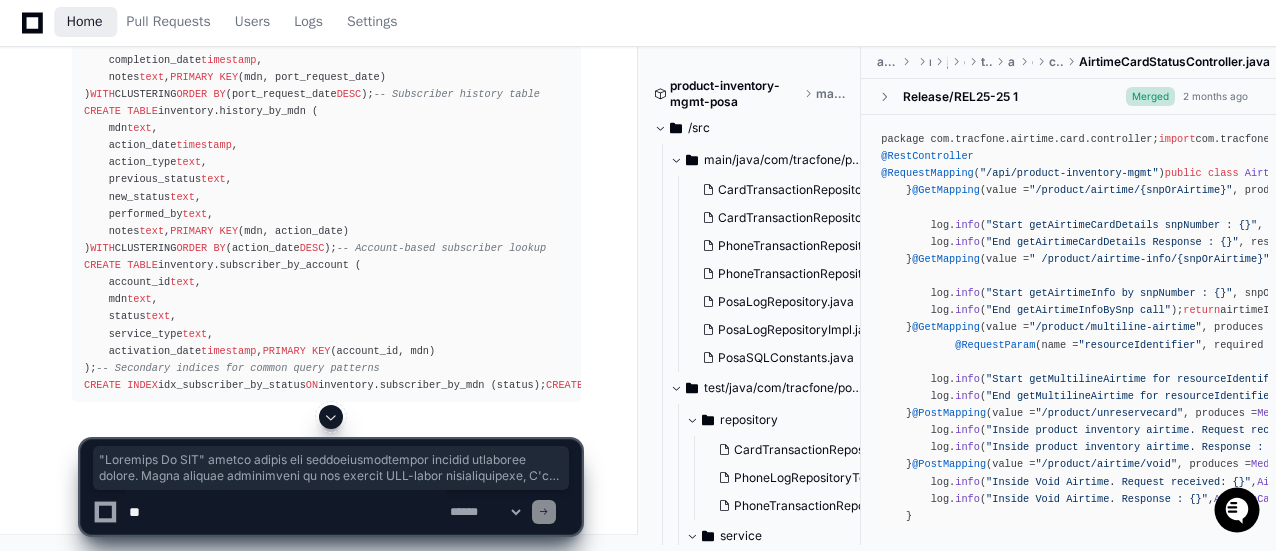 click on "Home" at bounding box center (85, 22) 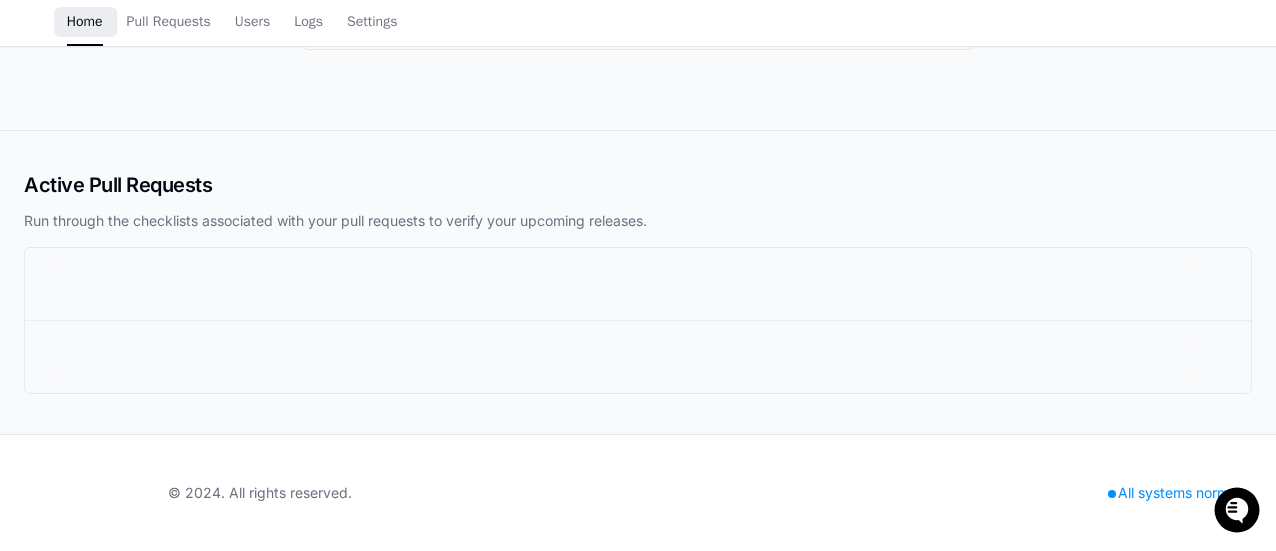 scroll, scrollTop: 0, scrollLeft: 0, axis: both 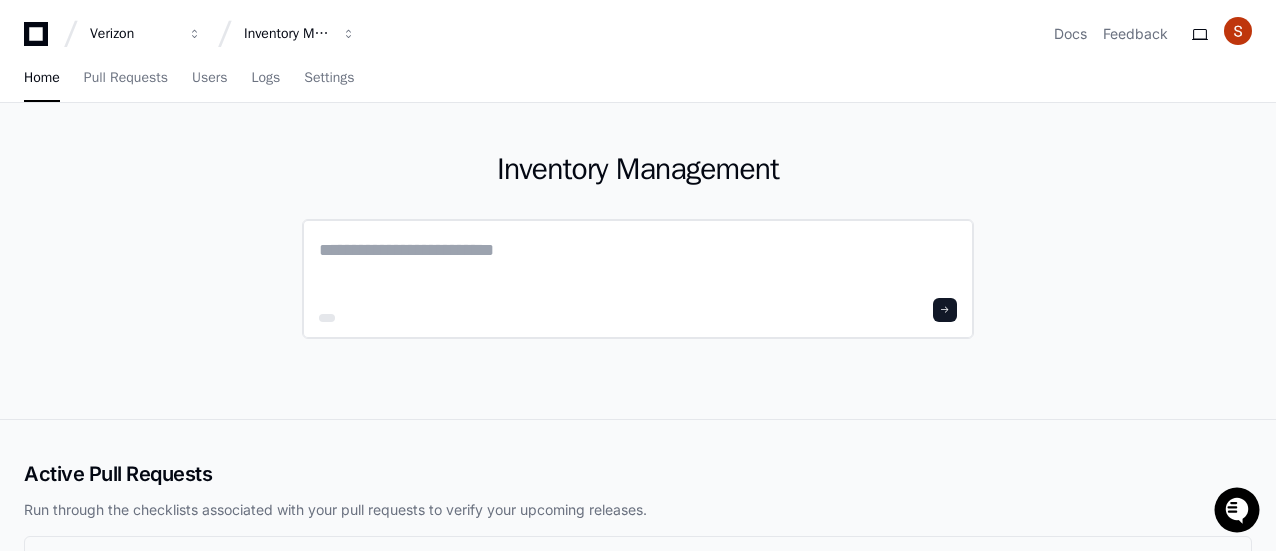click 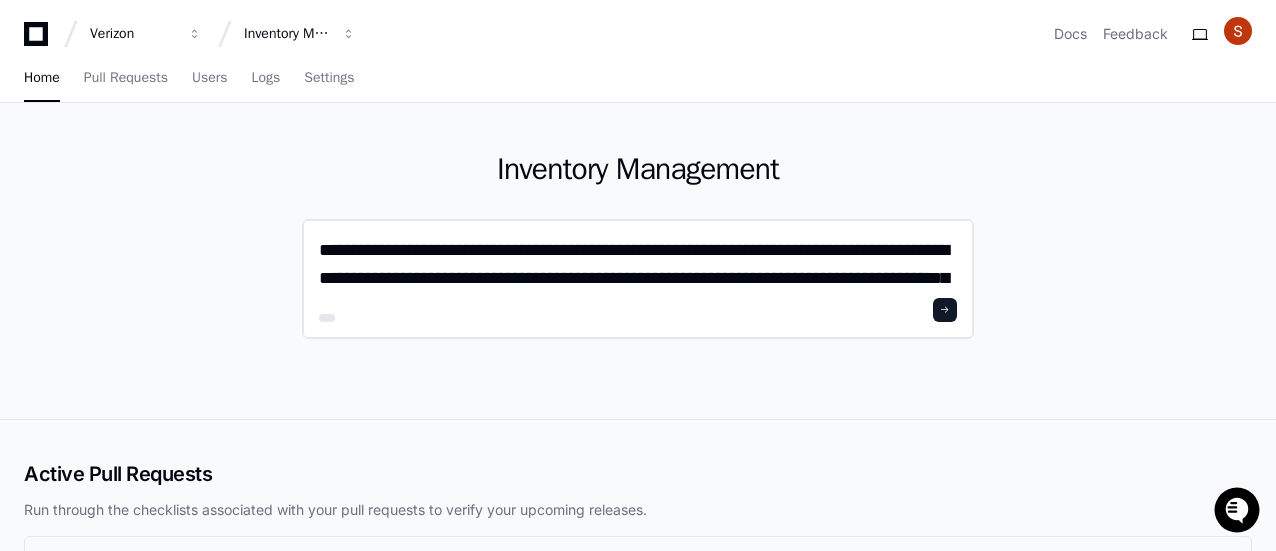 scroll, scrollTop: 0, scrollLeft: 0, axis: both 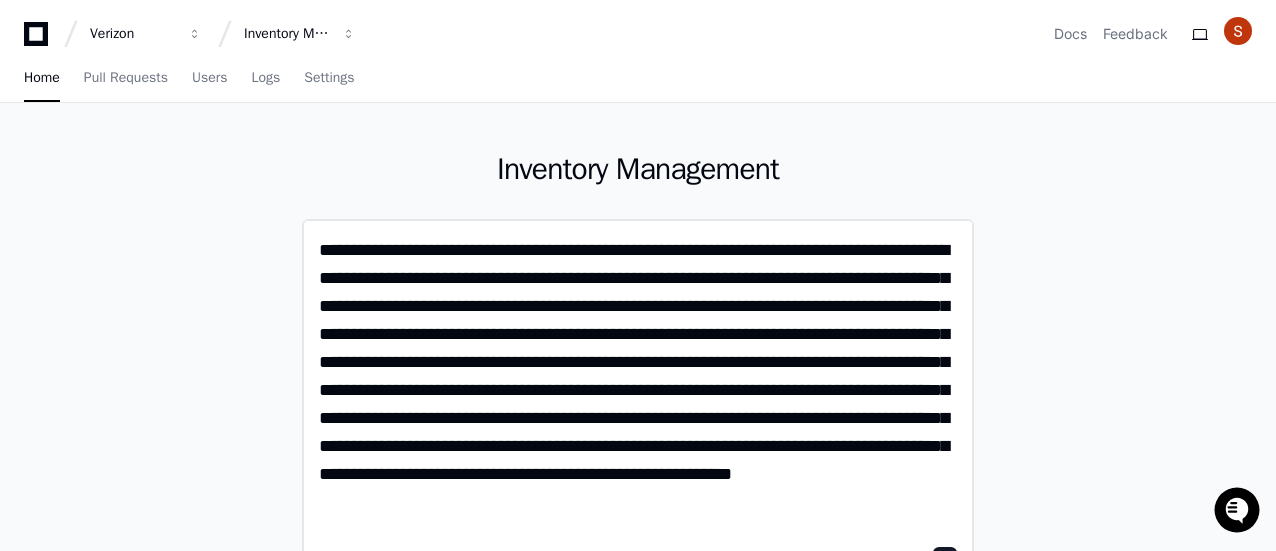 click on "**********" 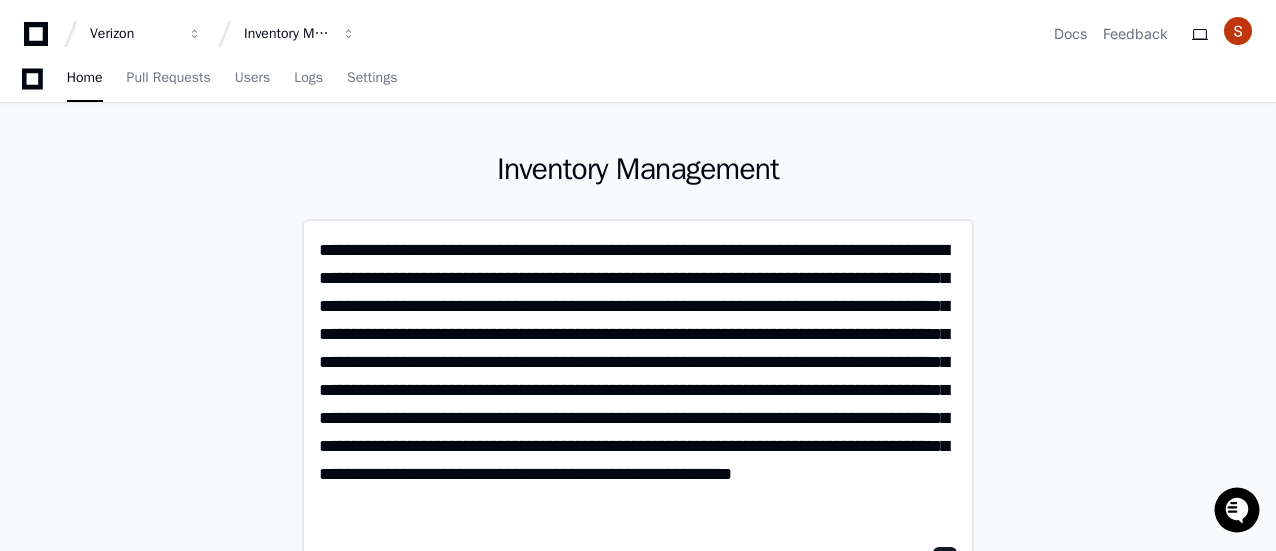 scroll, scrollTop: 100, scrollLeft: 0, axis: vertical 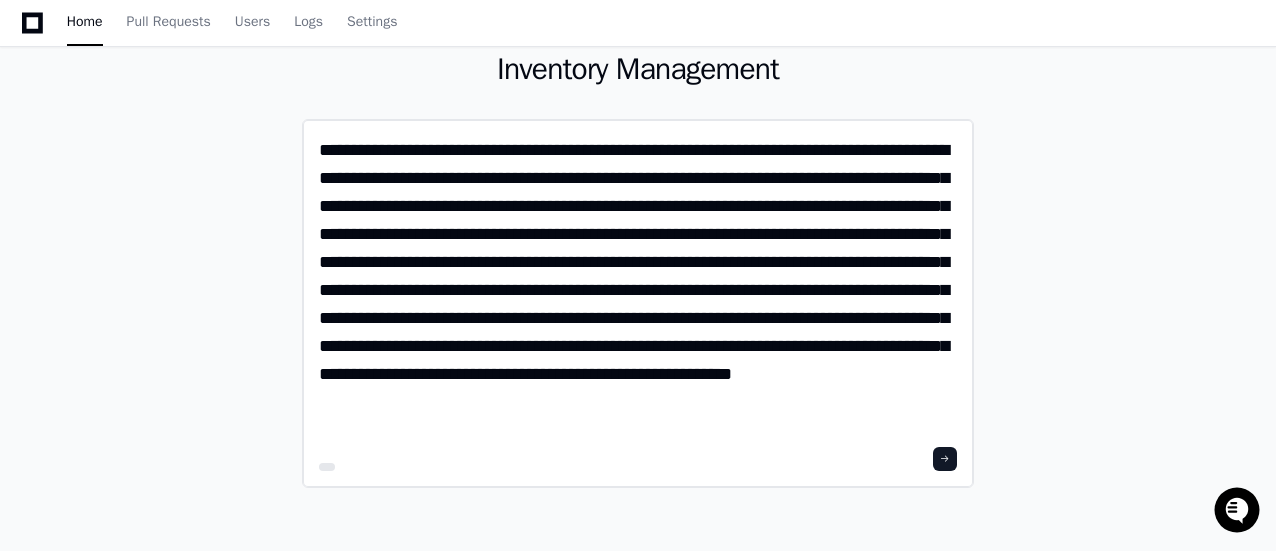 type on "**********" 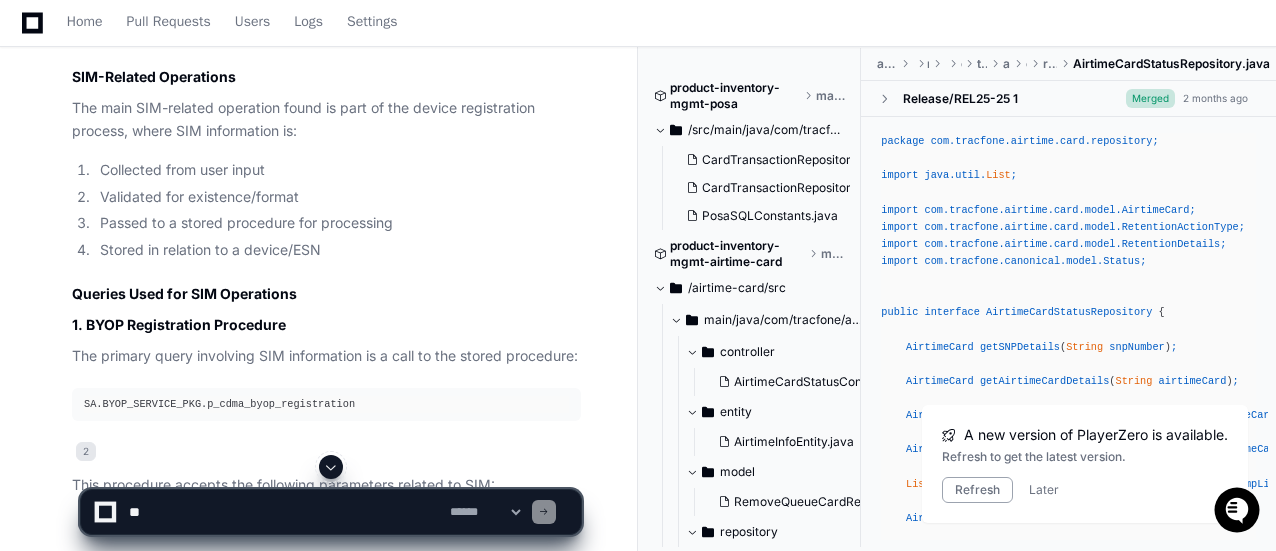 scroll, scrollTop: 2262, scrollLeft: 0, axis: vertical 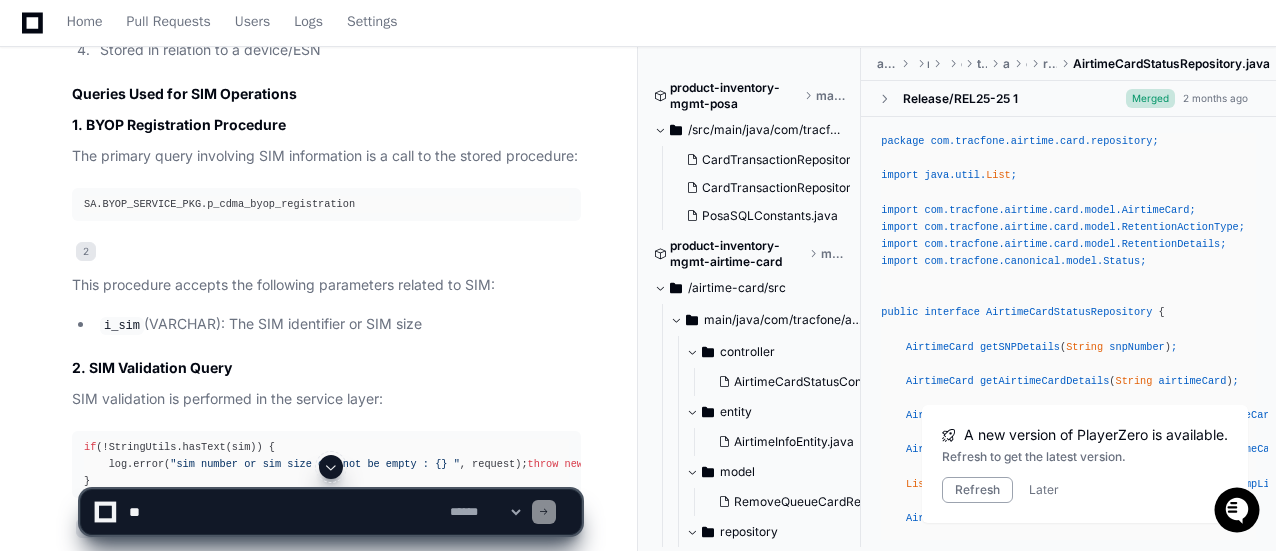 click 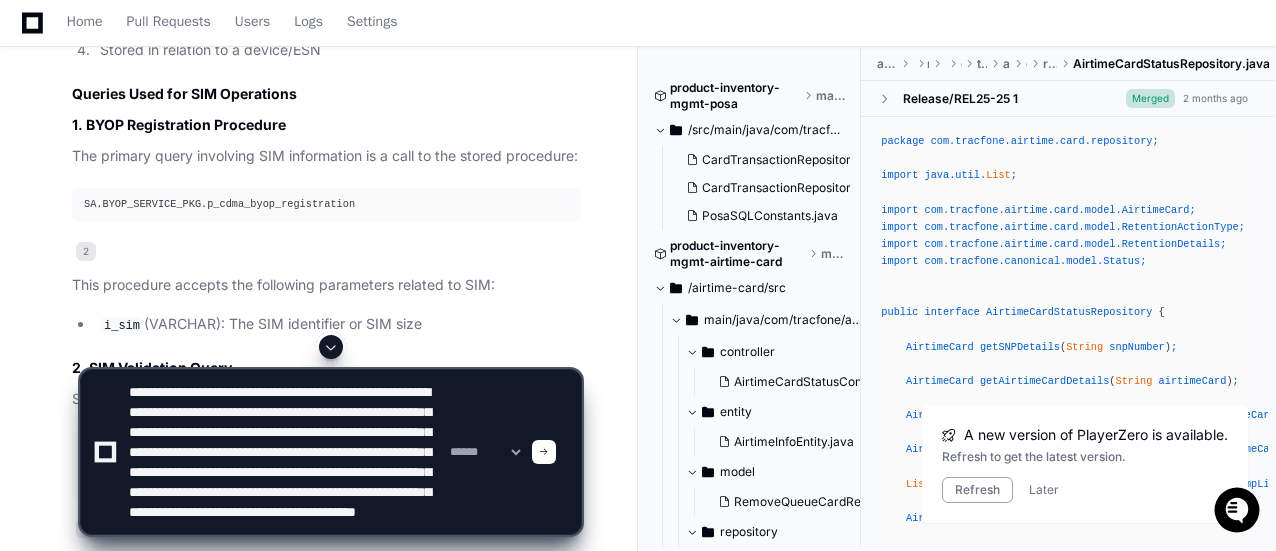 scroll, scrollTop: 46, scrollLeft: 0, axis: vertical 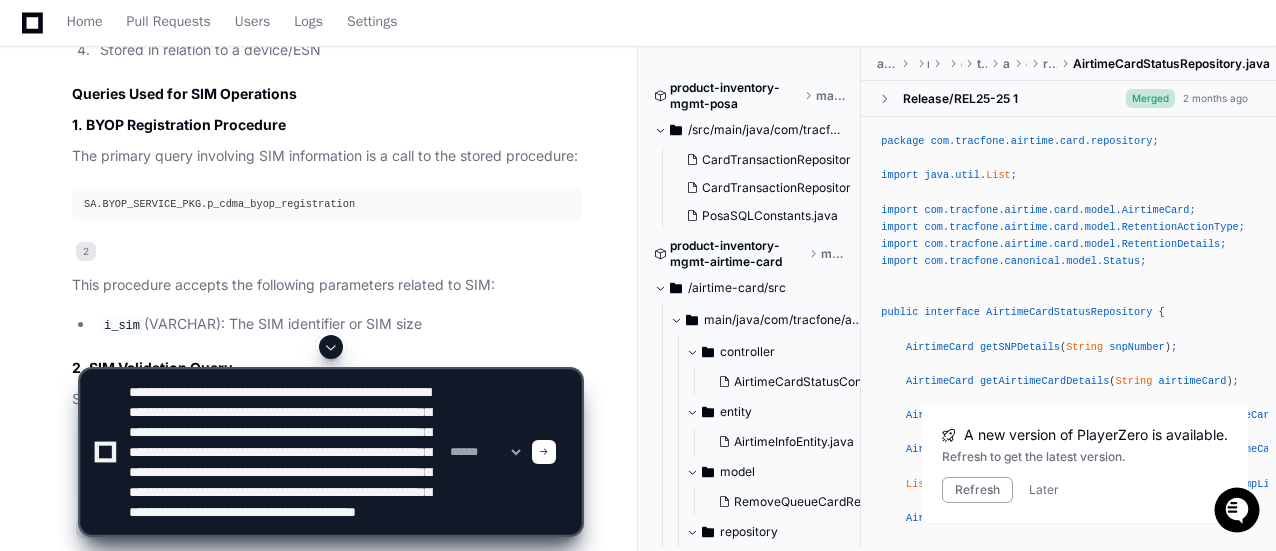 type on "**********" 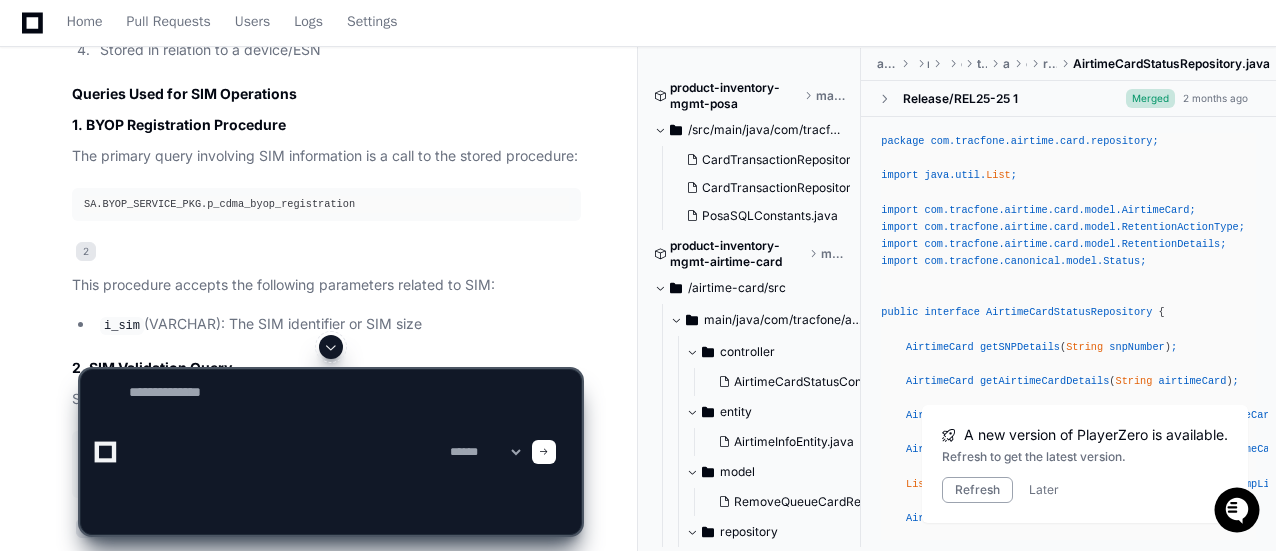scroll, scrollTop: 0, scrollLeft: 0, axis: both 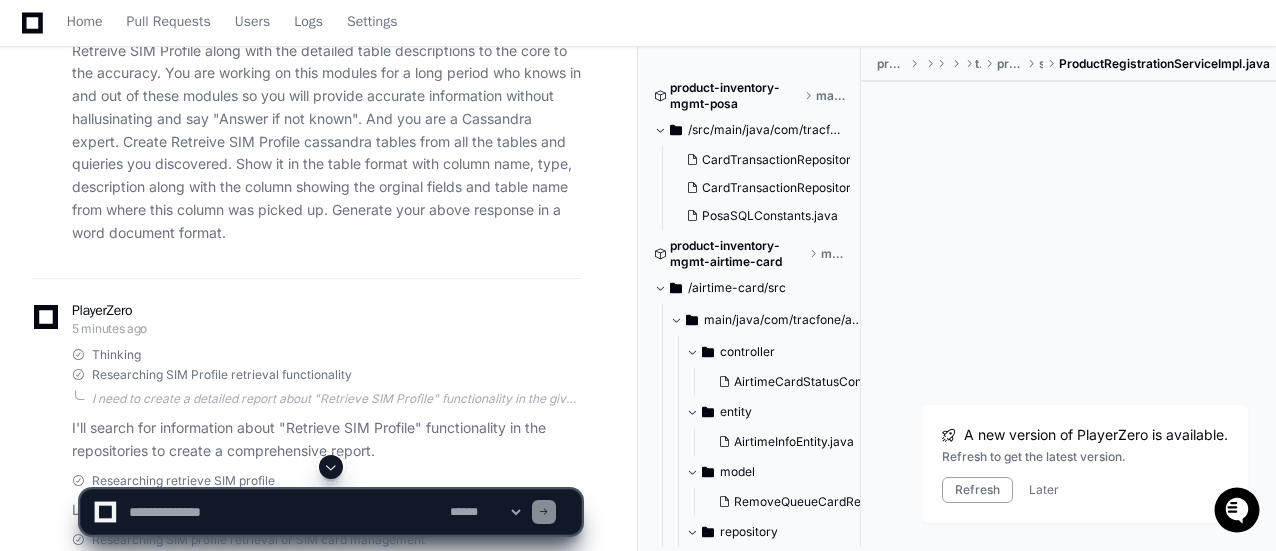 click 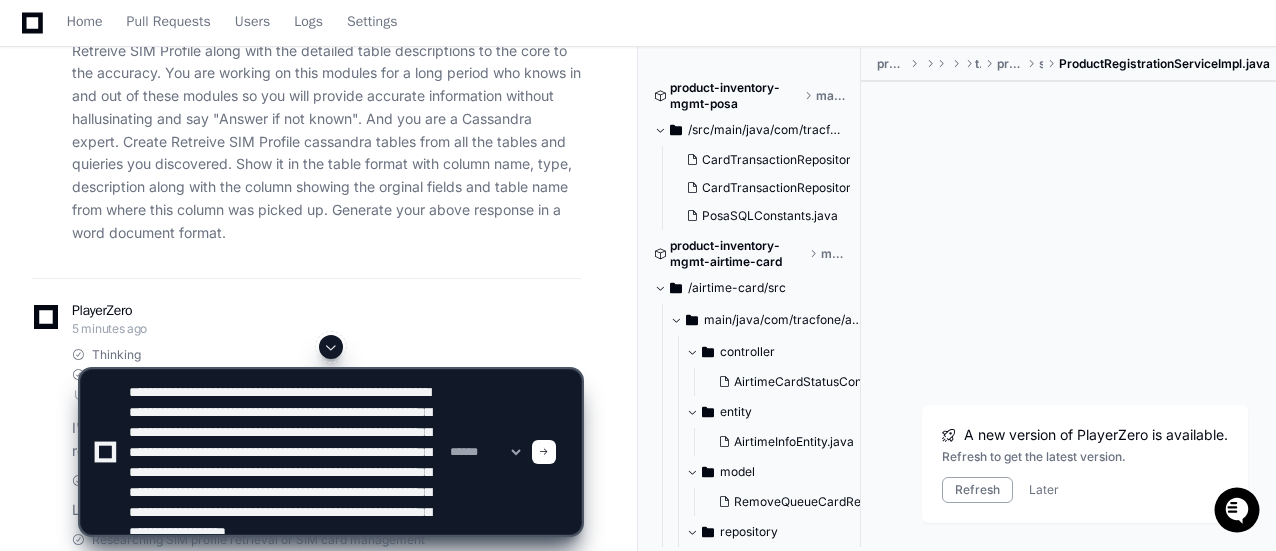 scroll, scrollTop: 46, scrollLeft: 0, axis: vertical 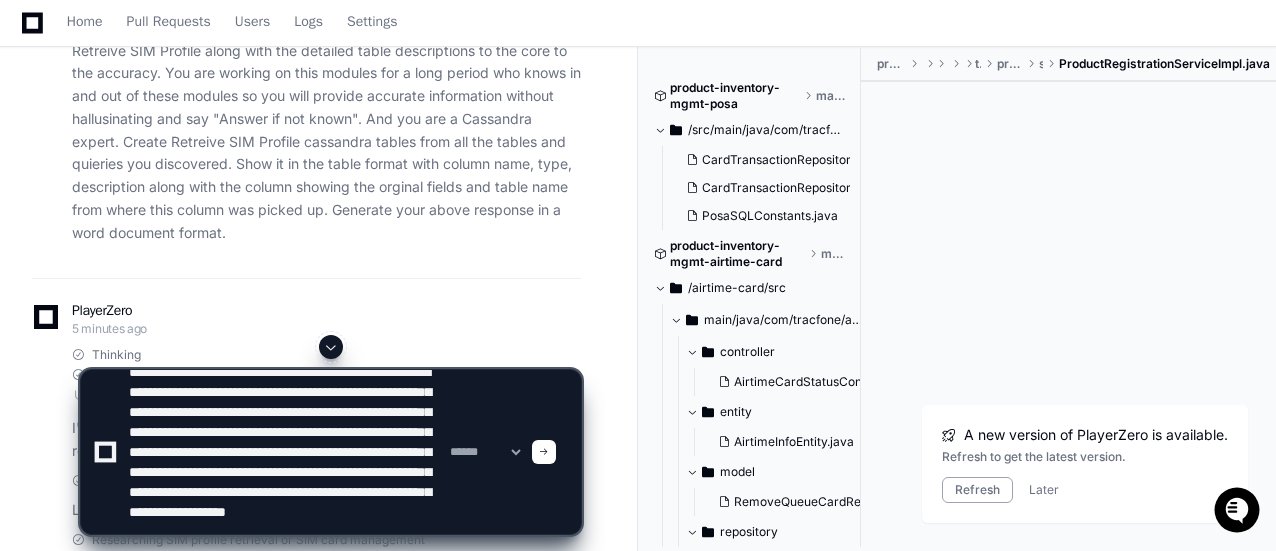 type on "**********" 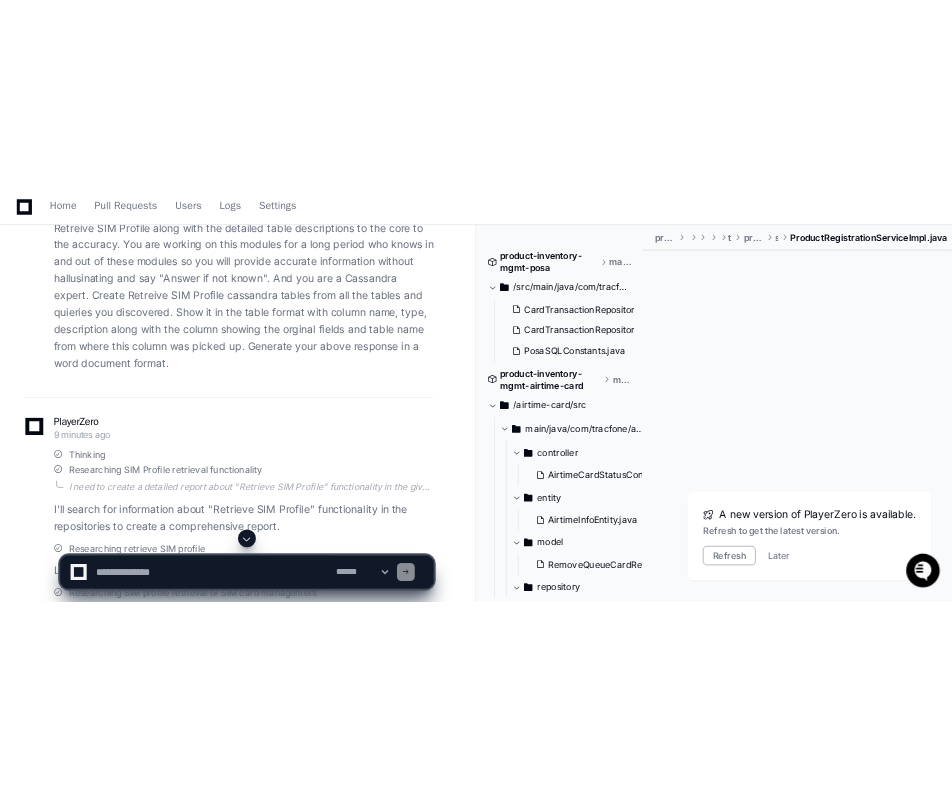 scroll, scrollTop: 0, scrollLeft: 0, axis: both 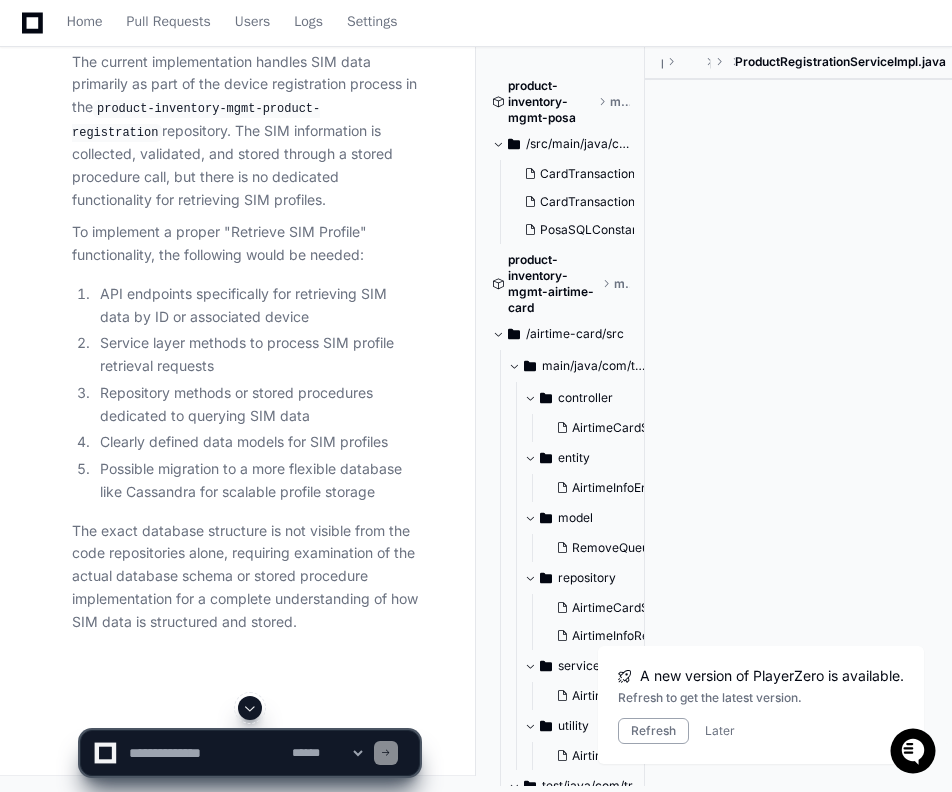 click 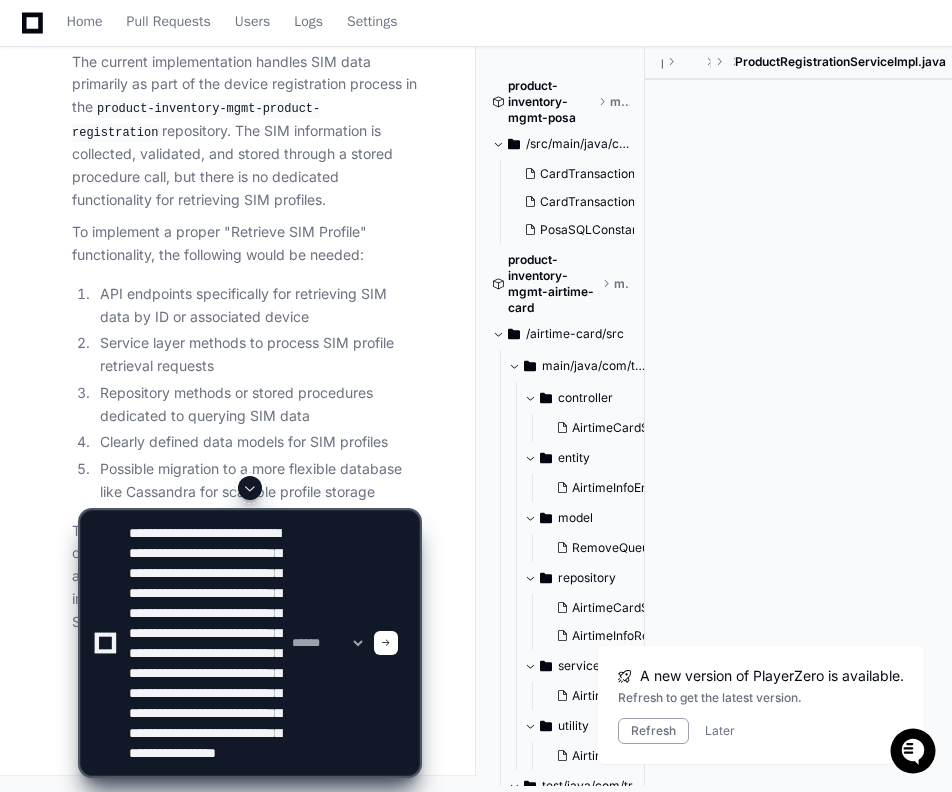 scroll, scrollTop: 0, scrollLeft: 0, axis: both 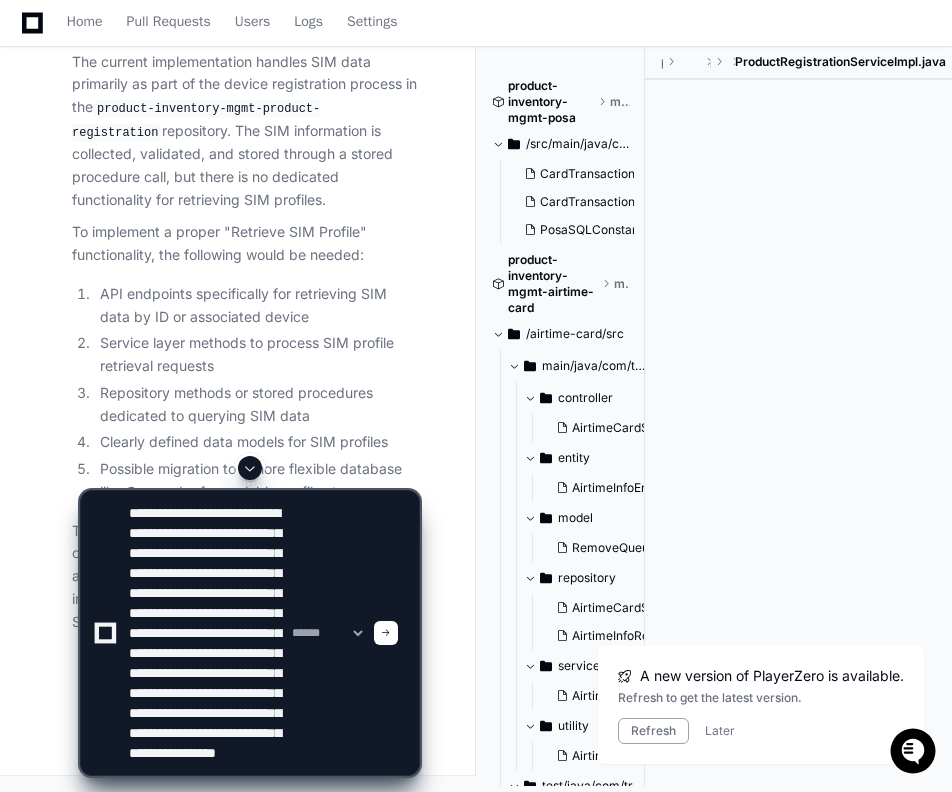 type on "**********" 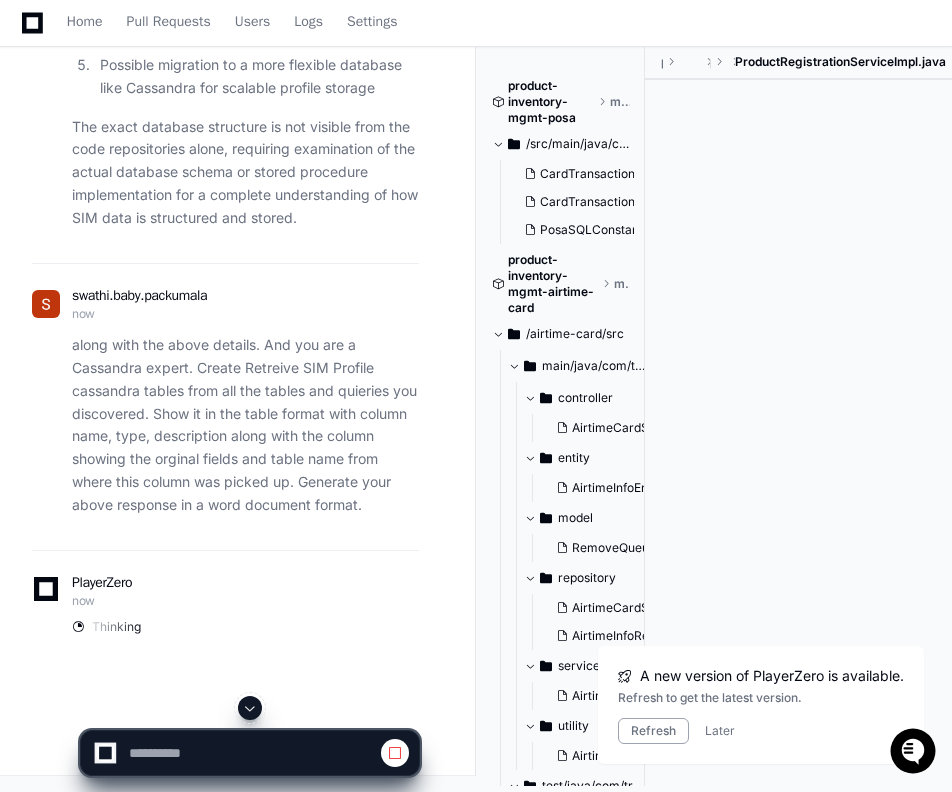 scroll, scrollTop: 19965, scrollLeft: 0, axis: vertical 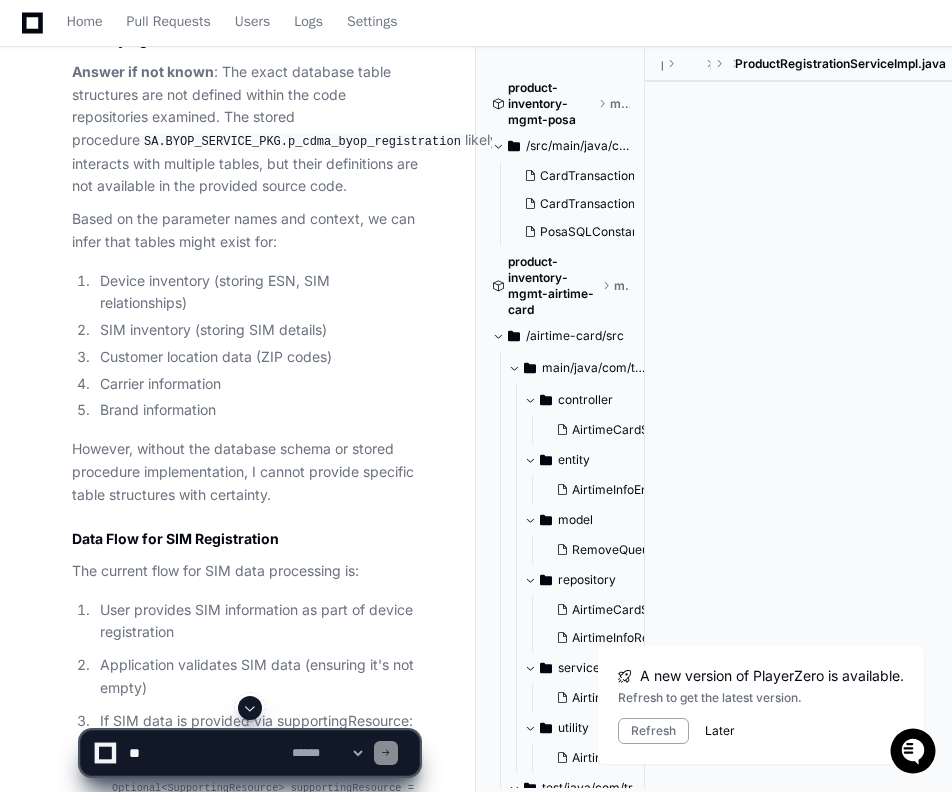 click on "Later" at bounding box center [720, 731] 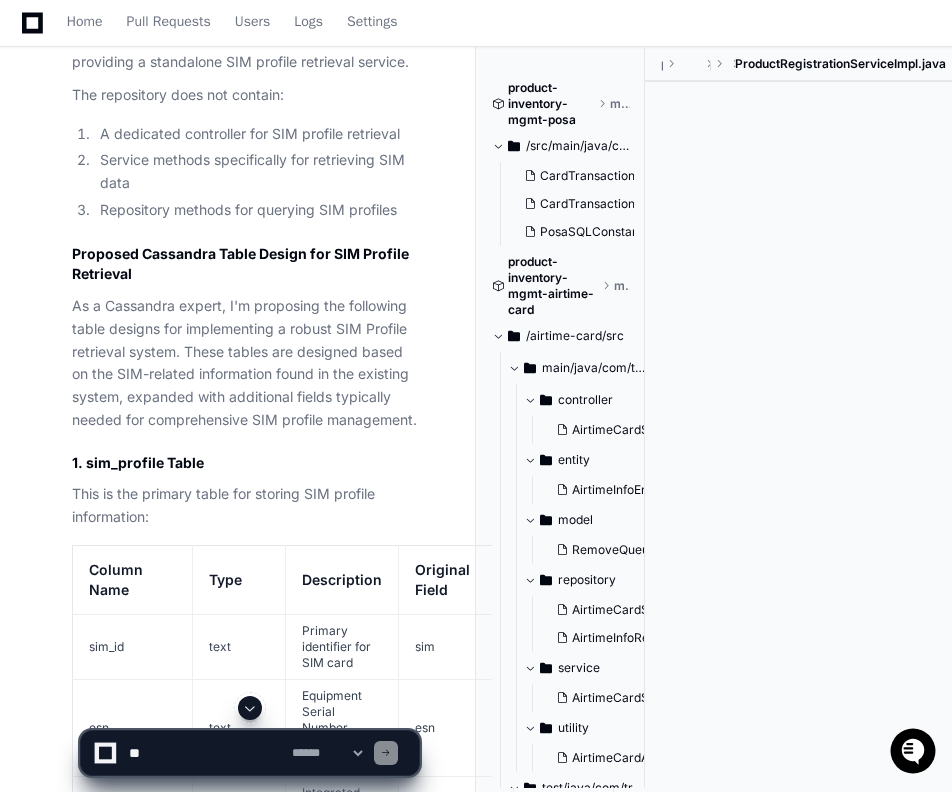 scroll, scrollTop: 23265, scrollLeft: 0, axis: vertical 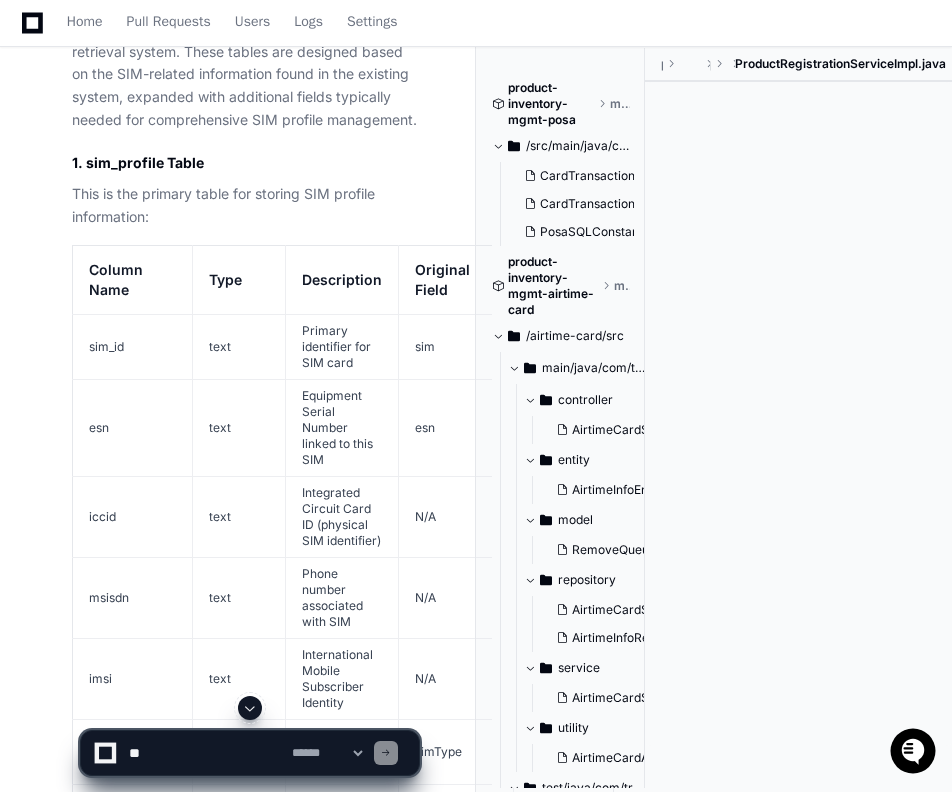 click 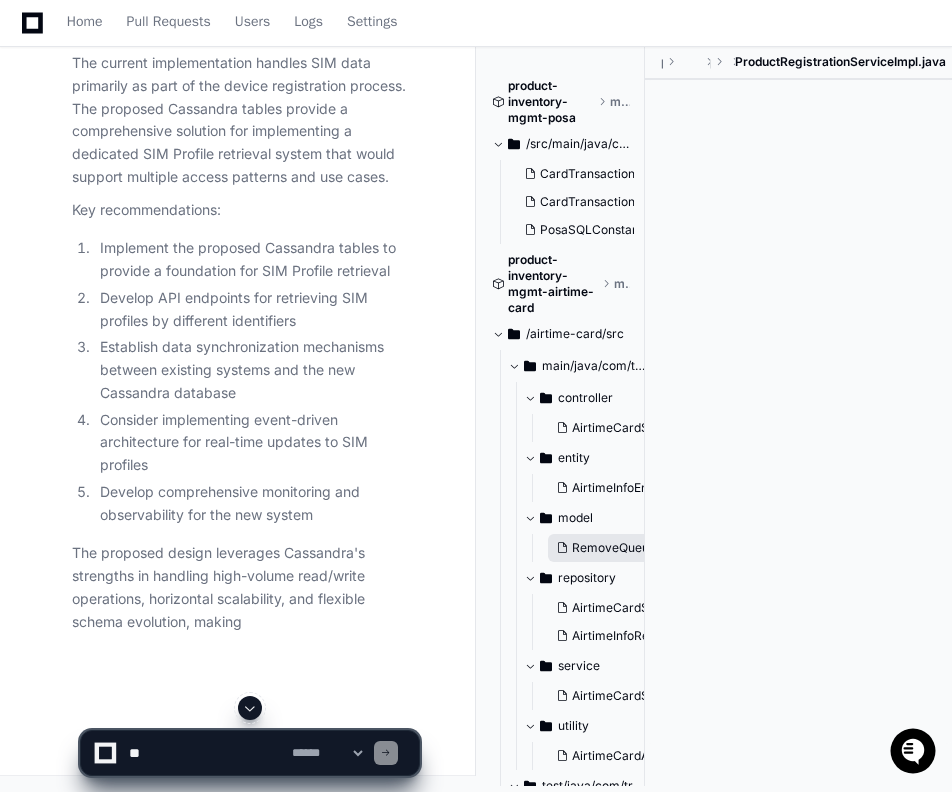 scroll, scrollTop: 31318, scrollLeft: 0, axis: vertical 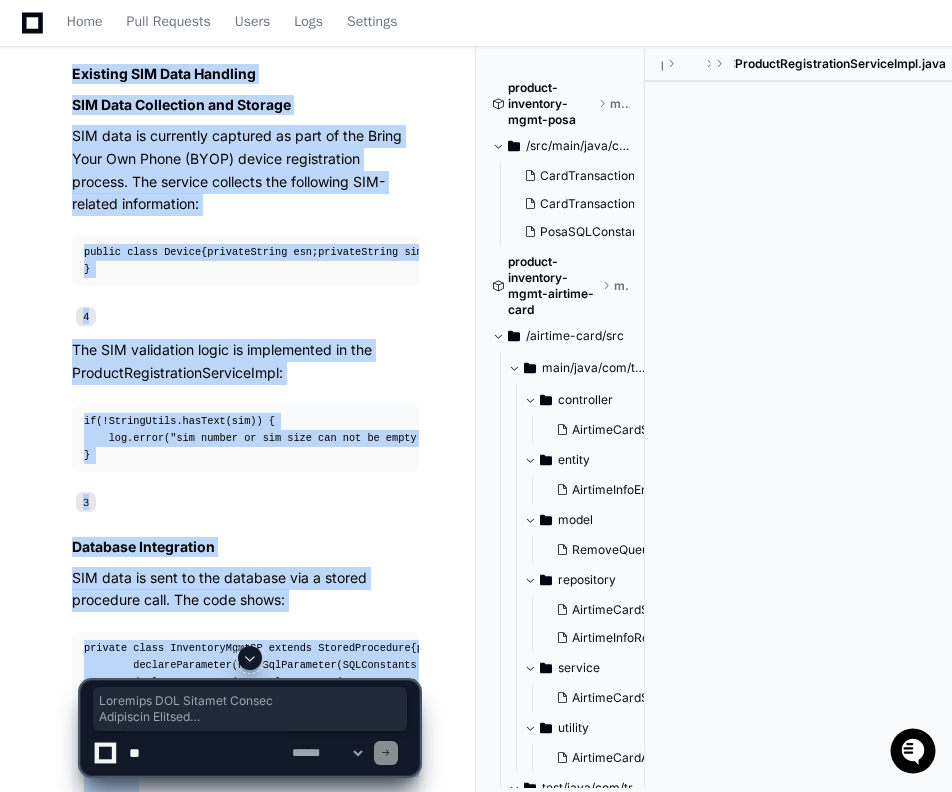 drag, startPoint x: 131, startPoint y: 668, endPoint x: 286, endPoint y: 448, distance: 269.11893 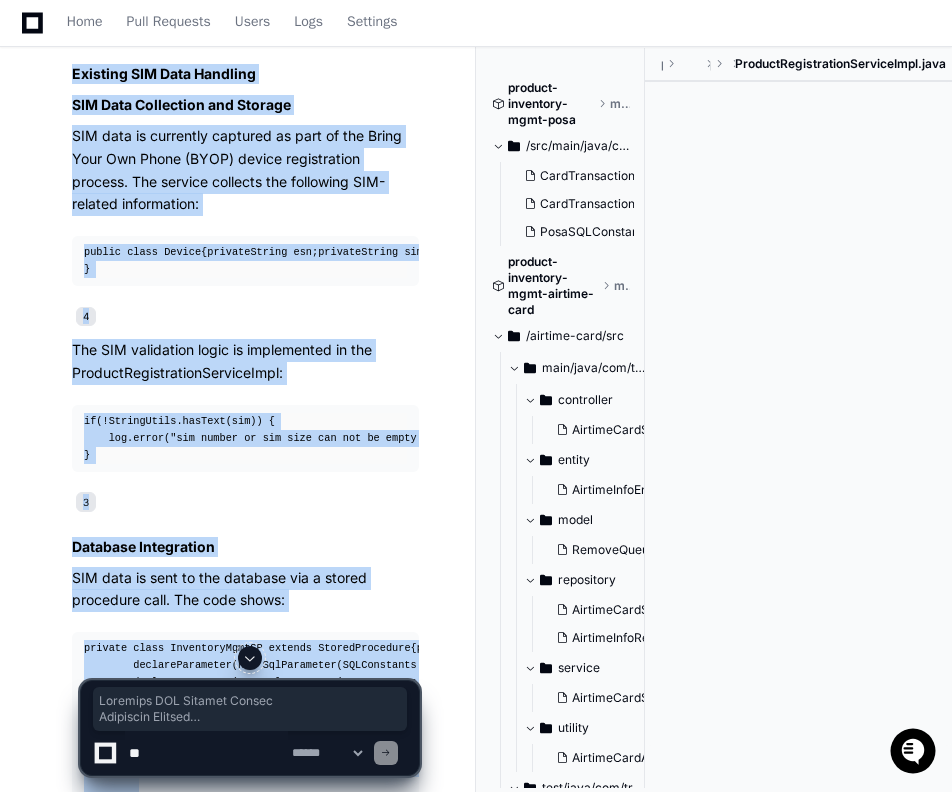 copy on "Retrieve SIM Profile Module
Executive Summary
This report presents a technical analysis of the Retrieve SIM Profile module based on the repositories provided. After thorough investigation, I must clarify that no dedicated "Retrieve SIM Profile" module exists within the examined repositories. Instead, SIM-related functionality exists primarily within the device registration process. This report documents the existing SIM-related operations, database structures, and queries to provide a comprehensive understanding of how SIM data is currently handled in the system, followed by proposed Cassandra table designs for implementing a robust SIM Profile retrieval system.
Repository Details
The primary repository containing SIM-related functionality is:
Repository Name : product-inventory-mgmt-product-registration
Repository ID : 680b9deb043fe17e95d827f9
Existing SIM Data Handling
SIM Data Collection and Storage
SIM data is currently captured as part of the Bring Your Own Phone (BYOP) device regist..." 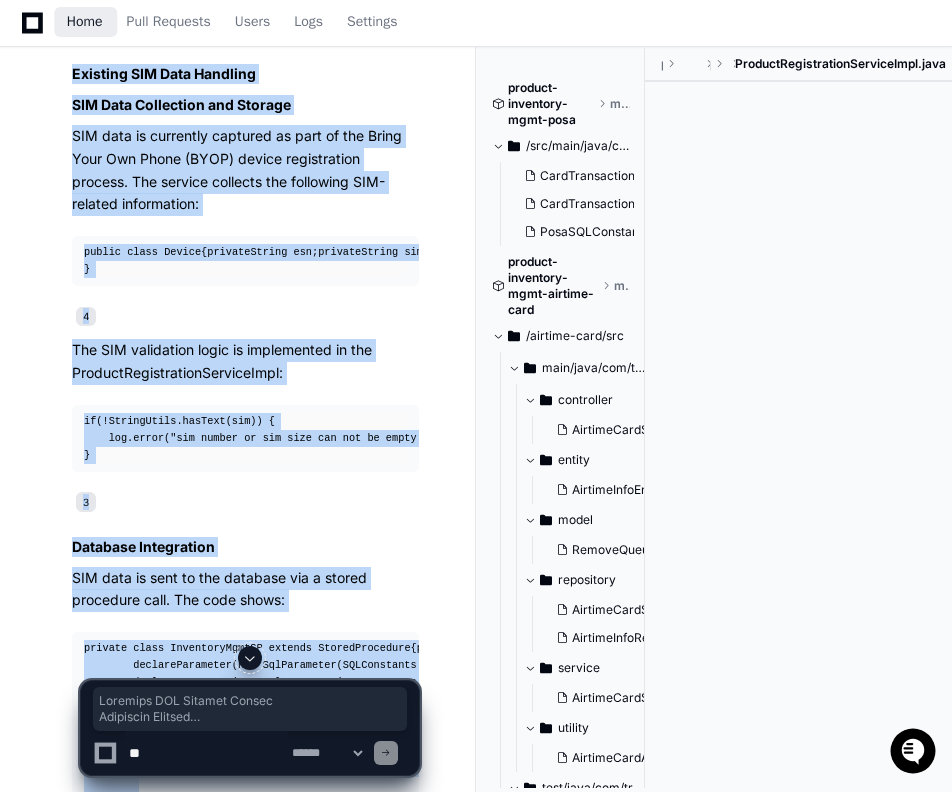 click on "Home" at bounding box center (85, 22) 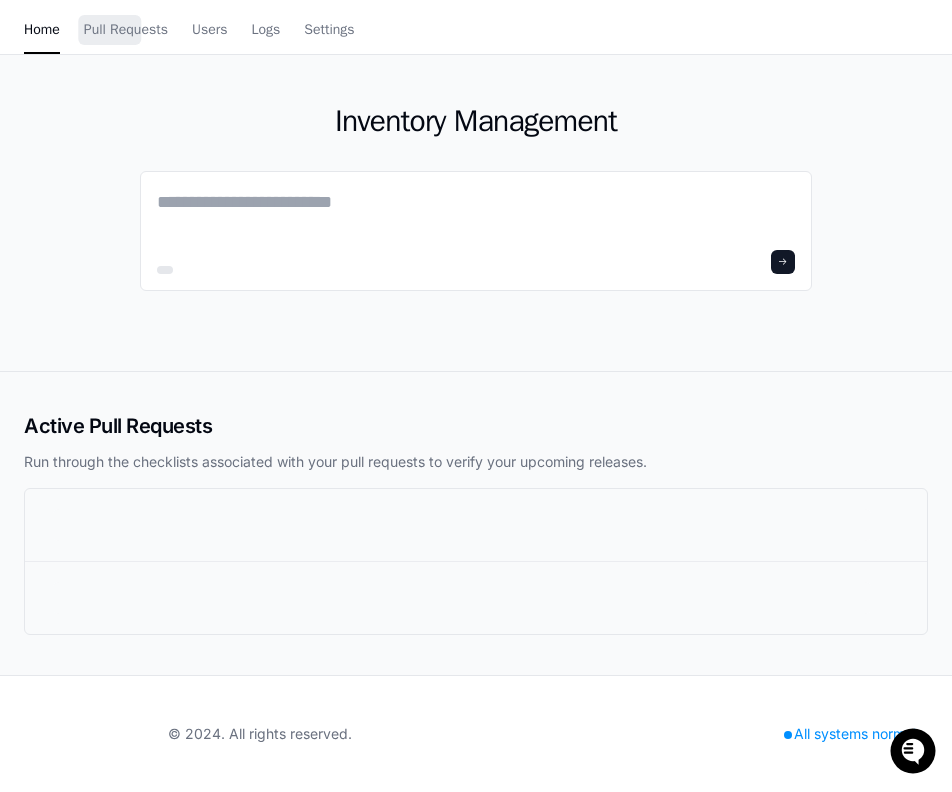 scroll, scrollTop: 0, scrollLeft: 0, axis: both 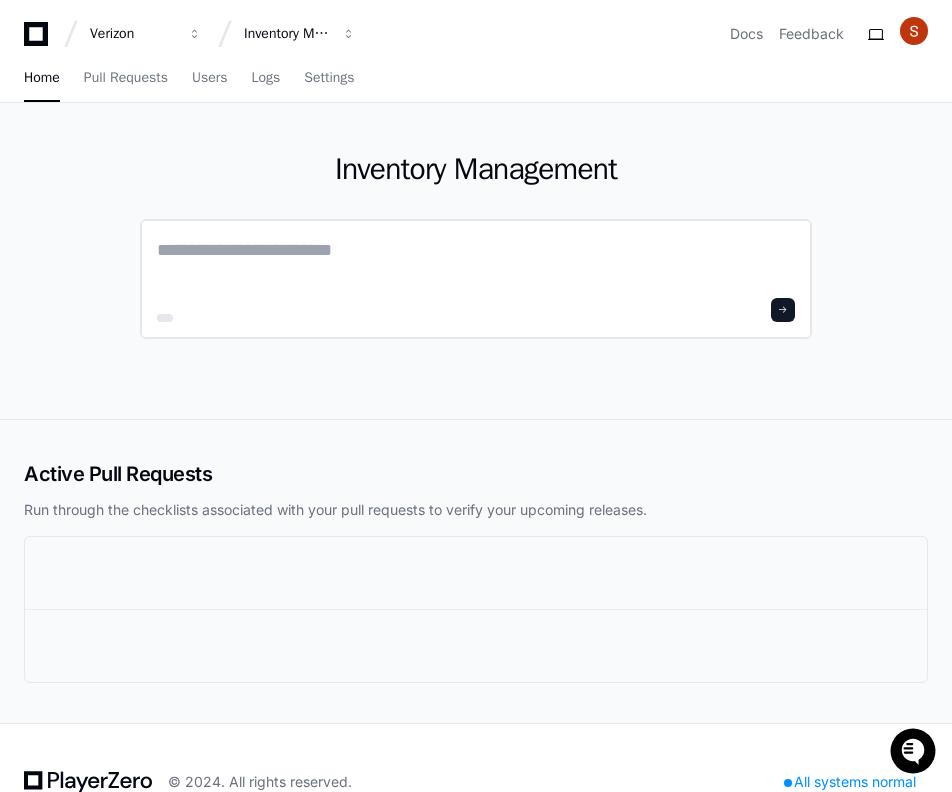 click 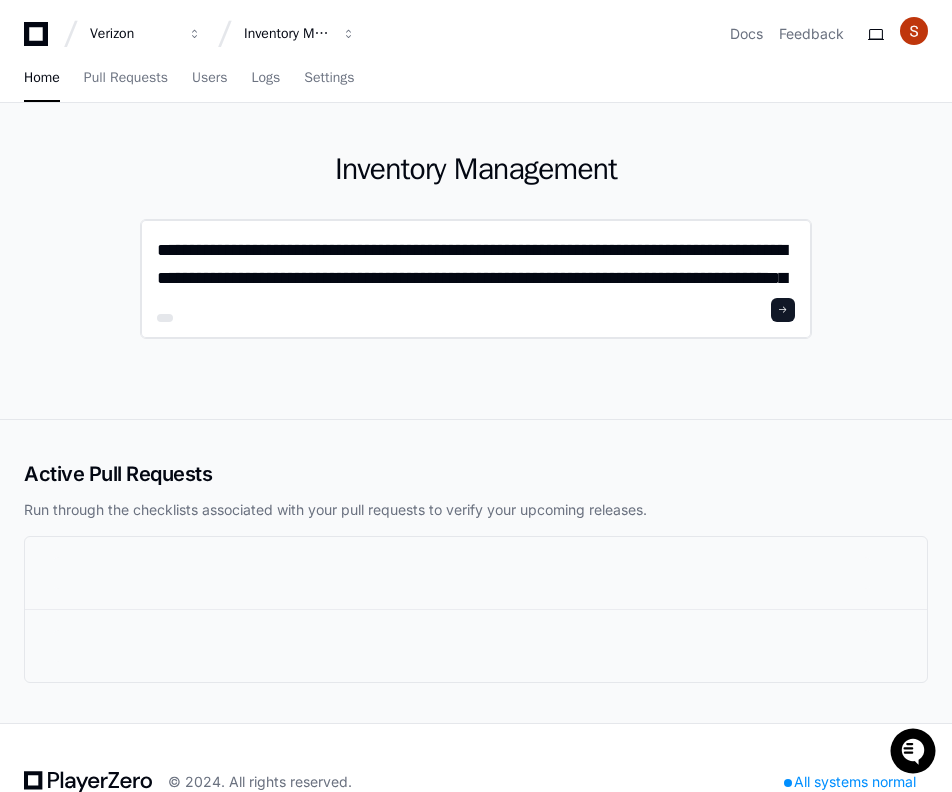 scroll, scrollTop: 0, scrollLeft: 0, axis: both 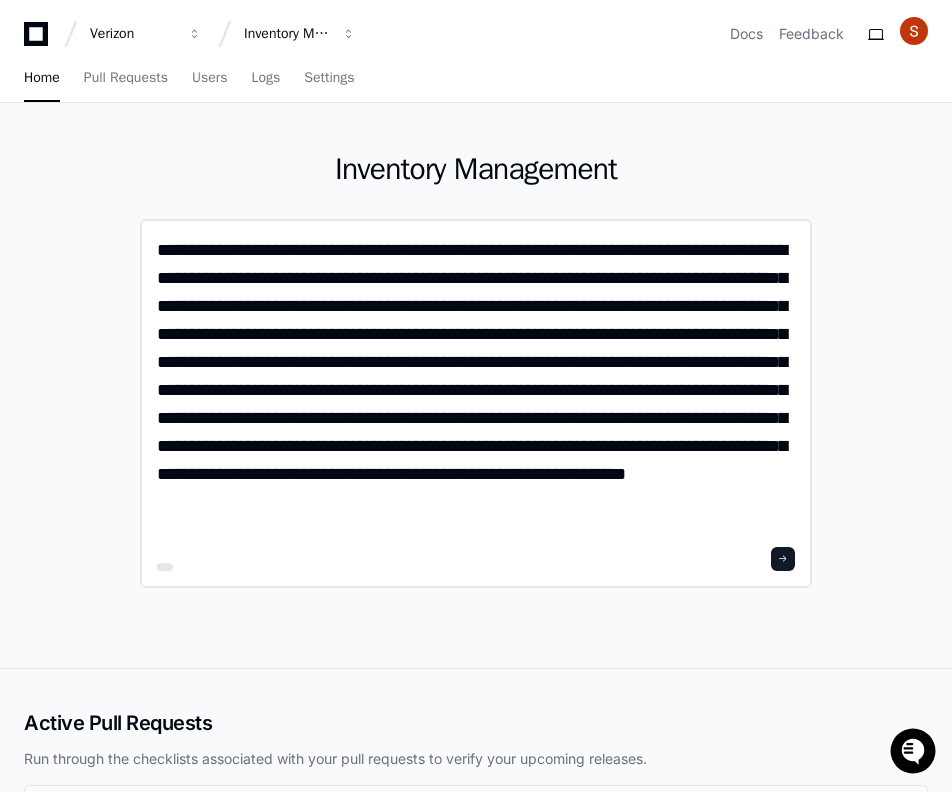 type on "**********" 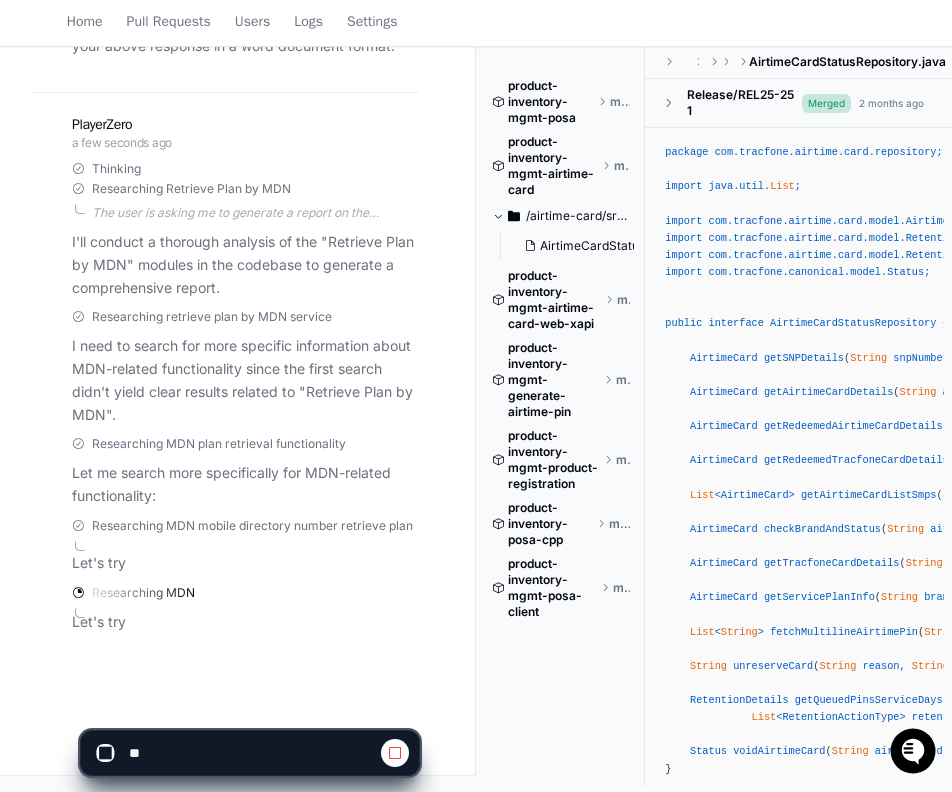 scroll, scrollTop: 619, scrollLeft: 0, axis: vertical 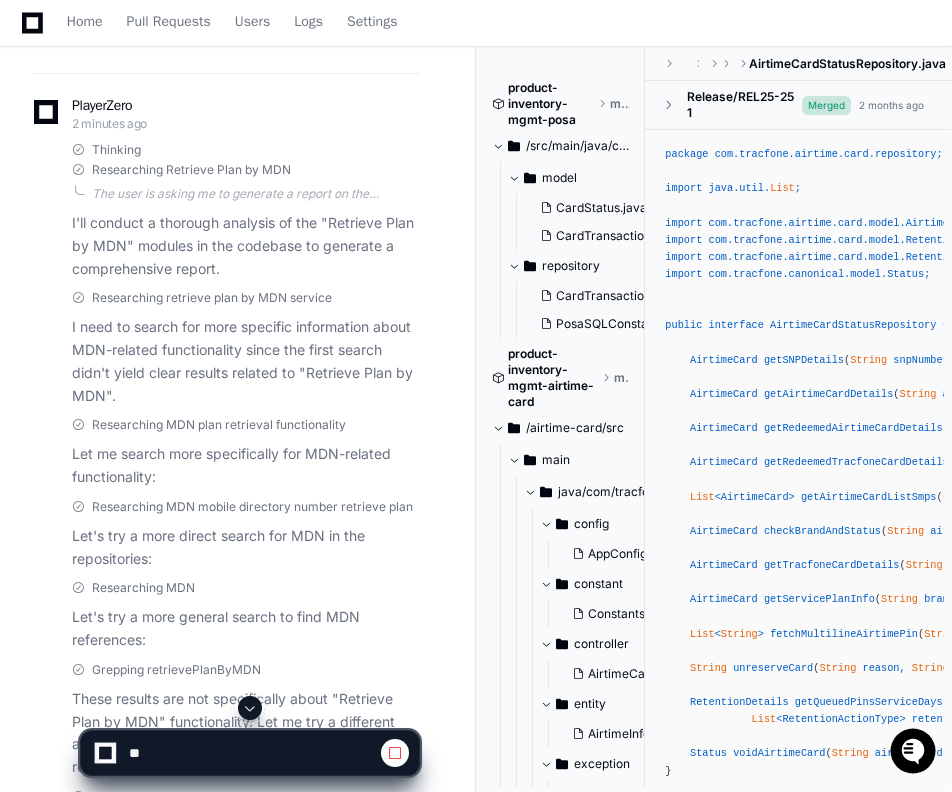 click on "Let's try a more direct search for MDN in the repositories:" 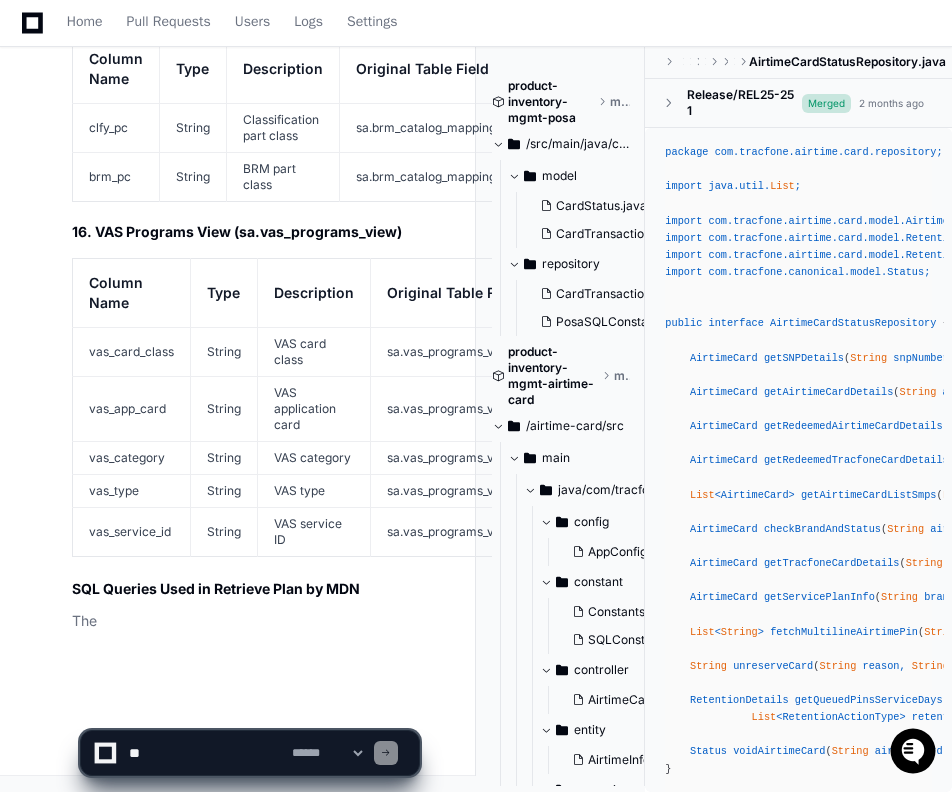 scroll, scrollTop: 9887, scrollLeft: 0, axis: vertical 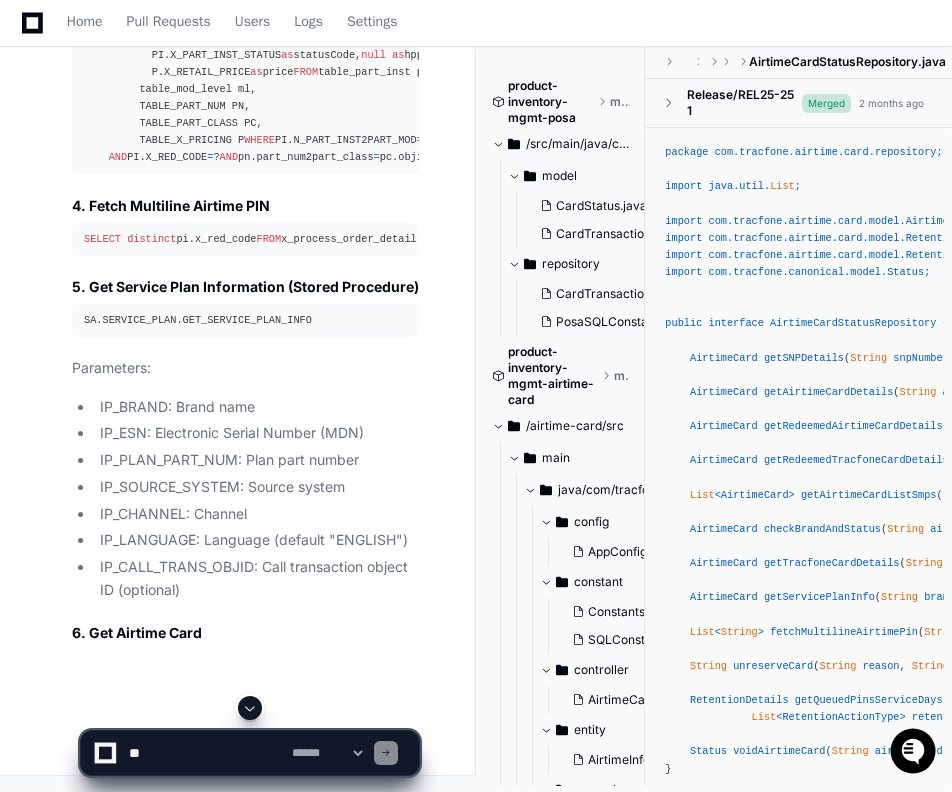 click 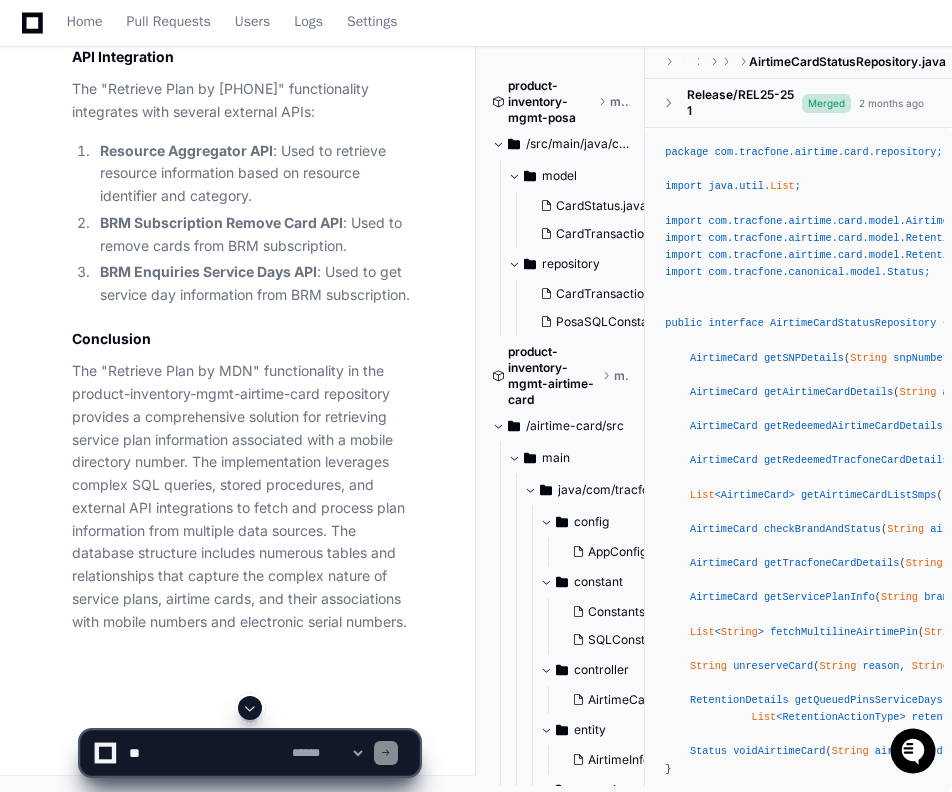 scroll, scrollTop: 13519, scrollLeft: 0, axis: vertical 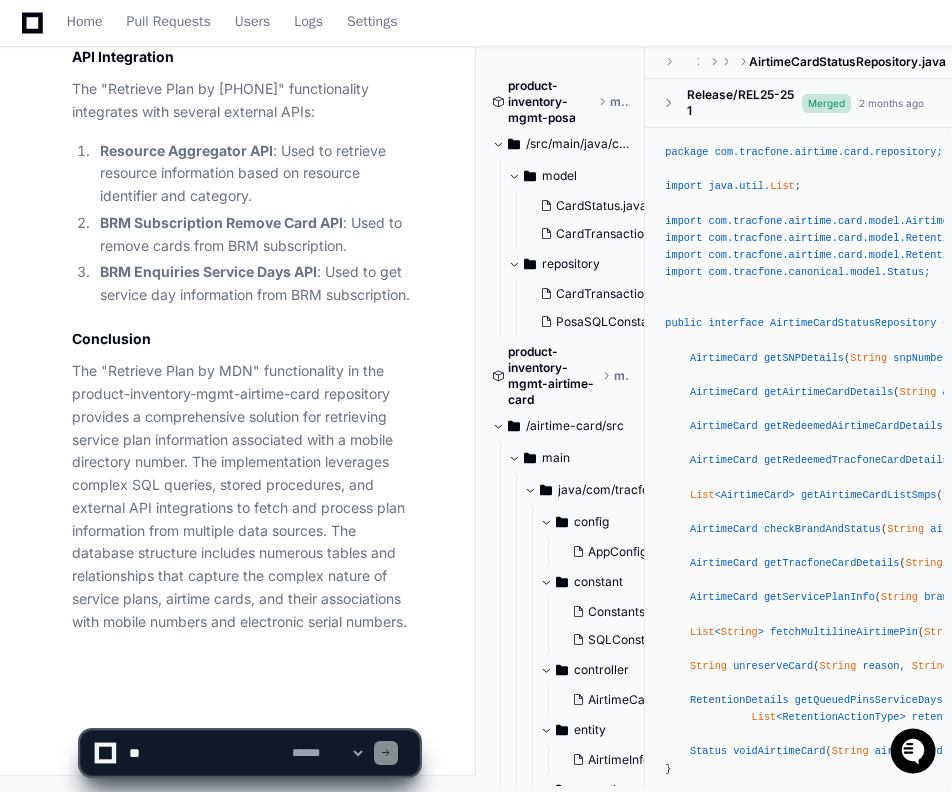 click 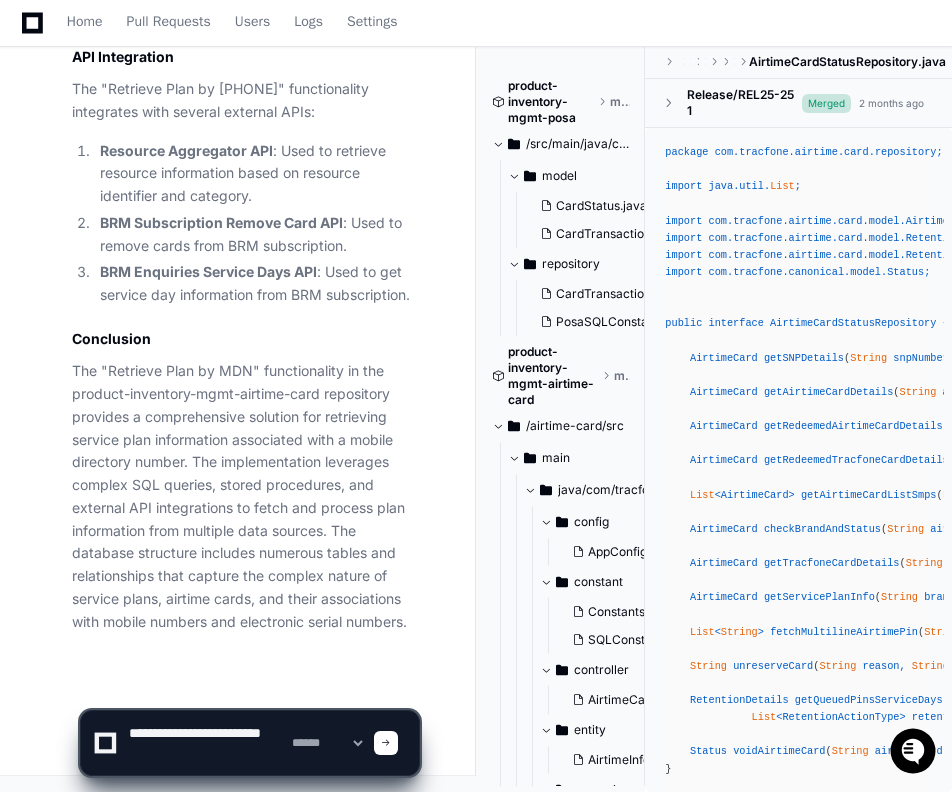 paste on "**********" 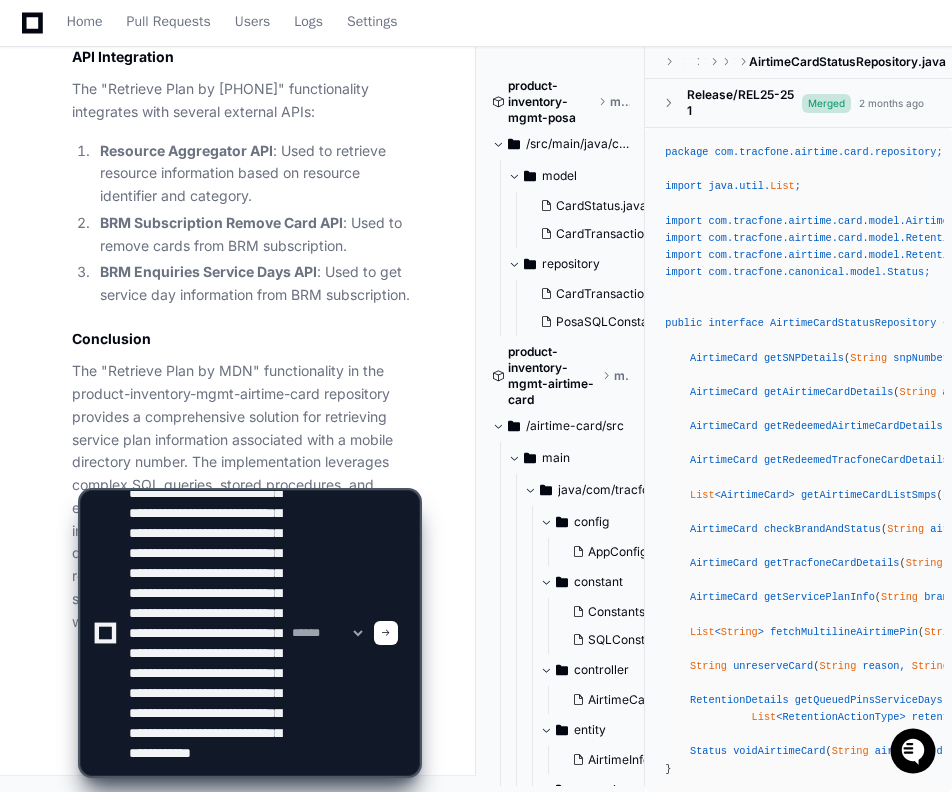 scroll, scrollTop: 0, scrollLeft: 0, axis: both 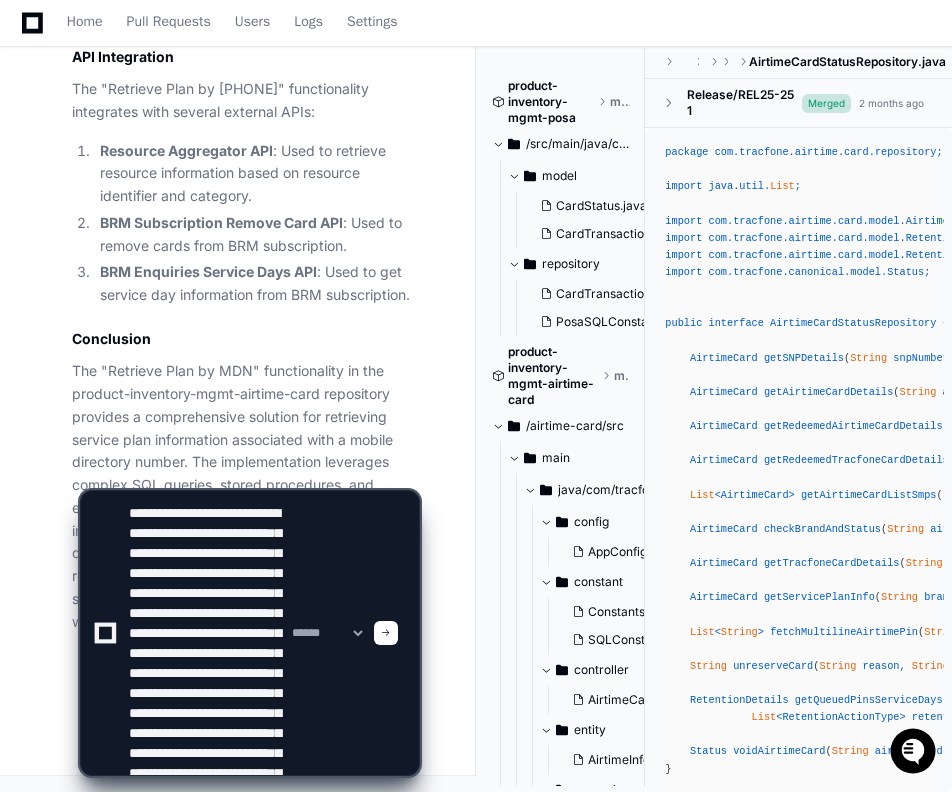 click 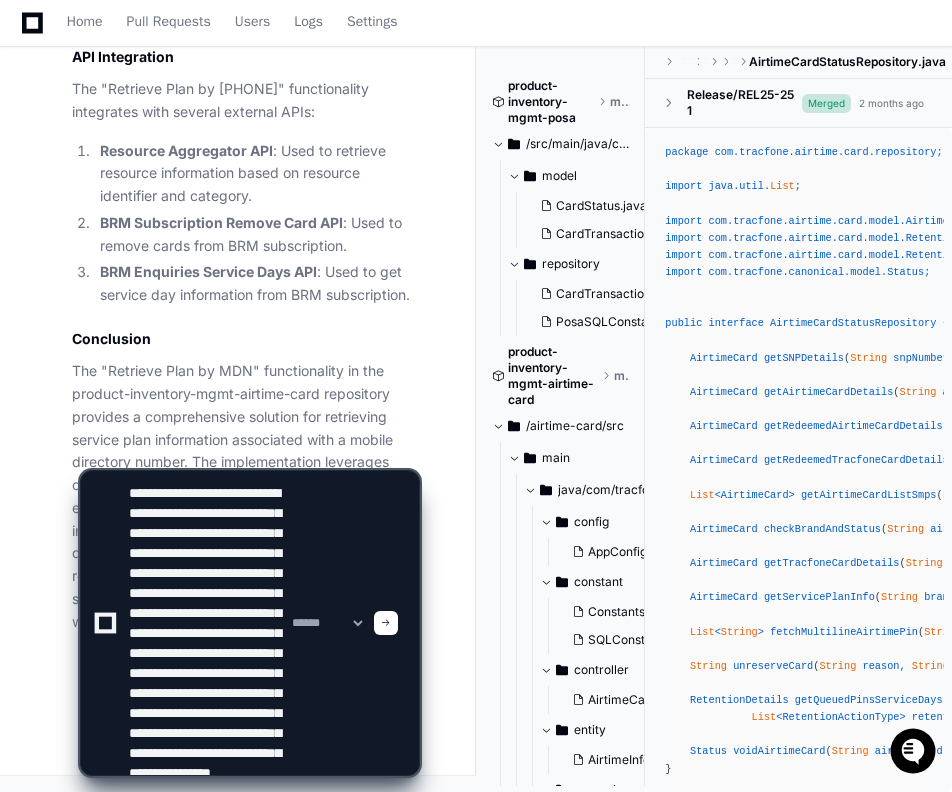 type on "**********" 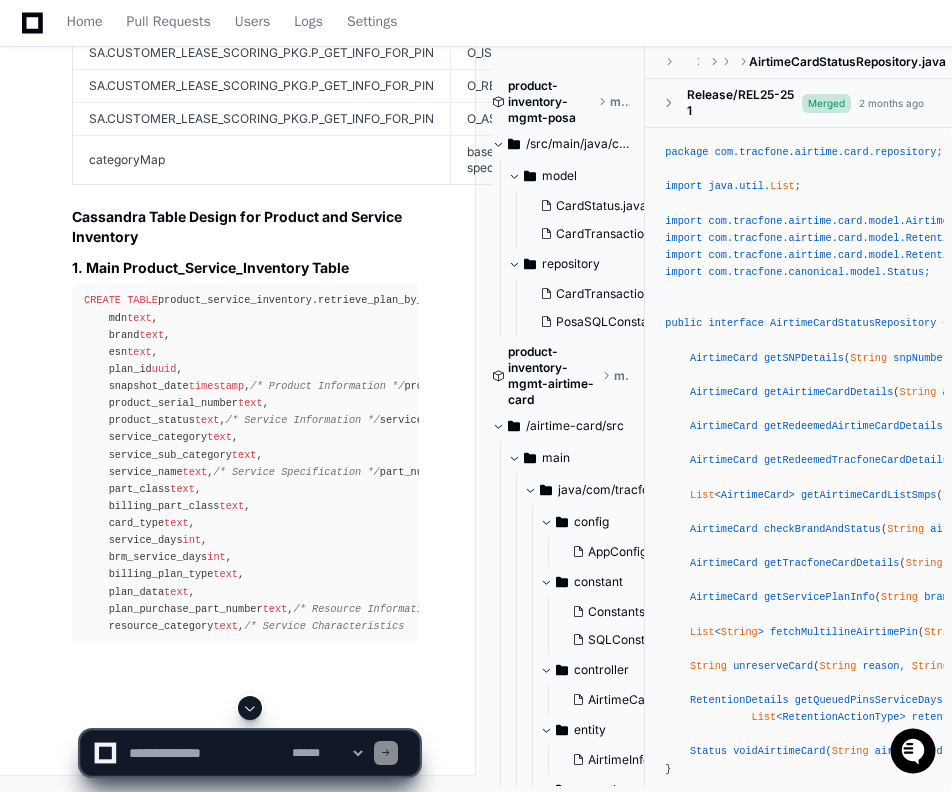 scroll, scrollTop: 17324, scrollLeft: 0, axis: vertical 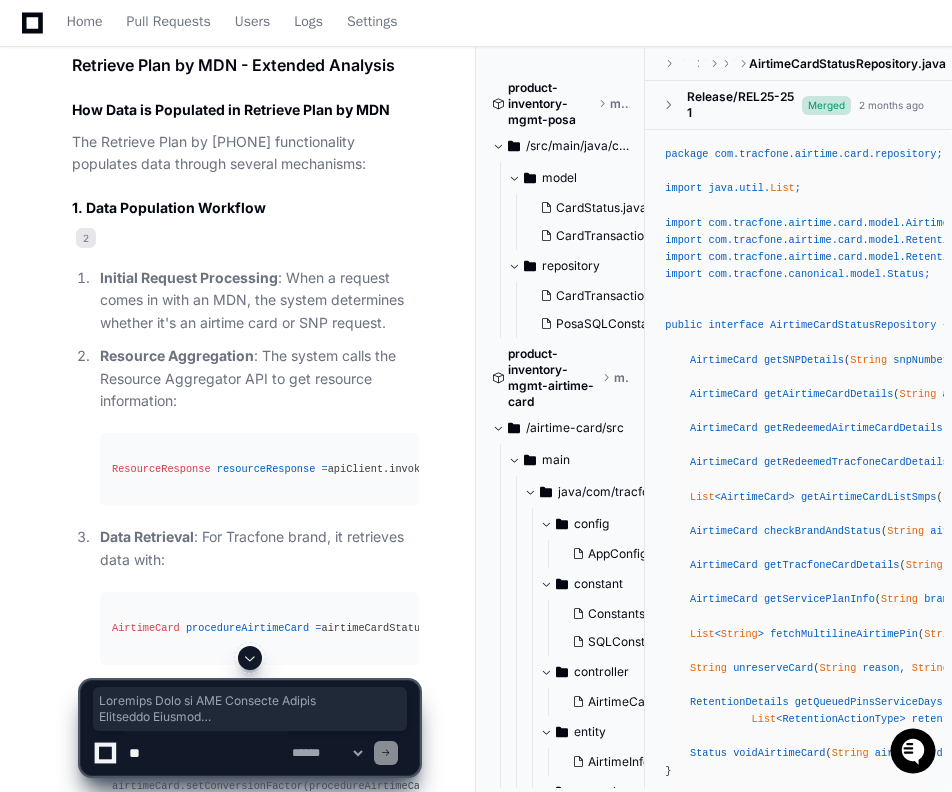 drag, startPoint x: 73, startPoint y: 290, endPoint x: 424, endPoint y: 518, distance: 418.5511 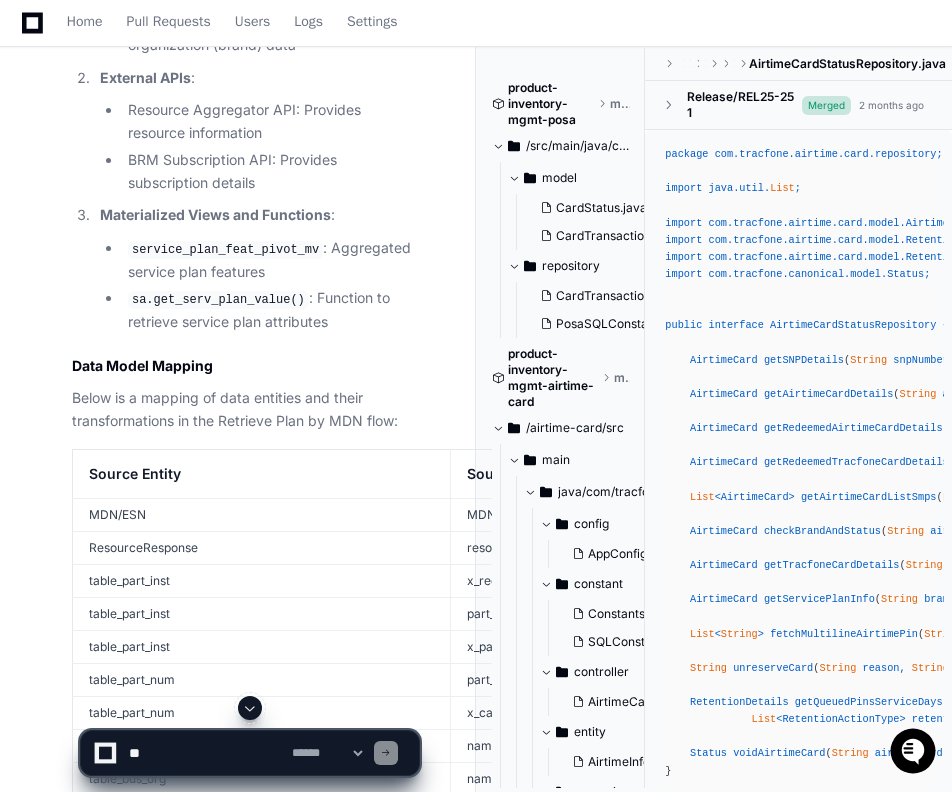 scroll, scrollTop: 15224, scrollLeft: 0, axis: vertical 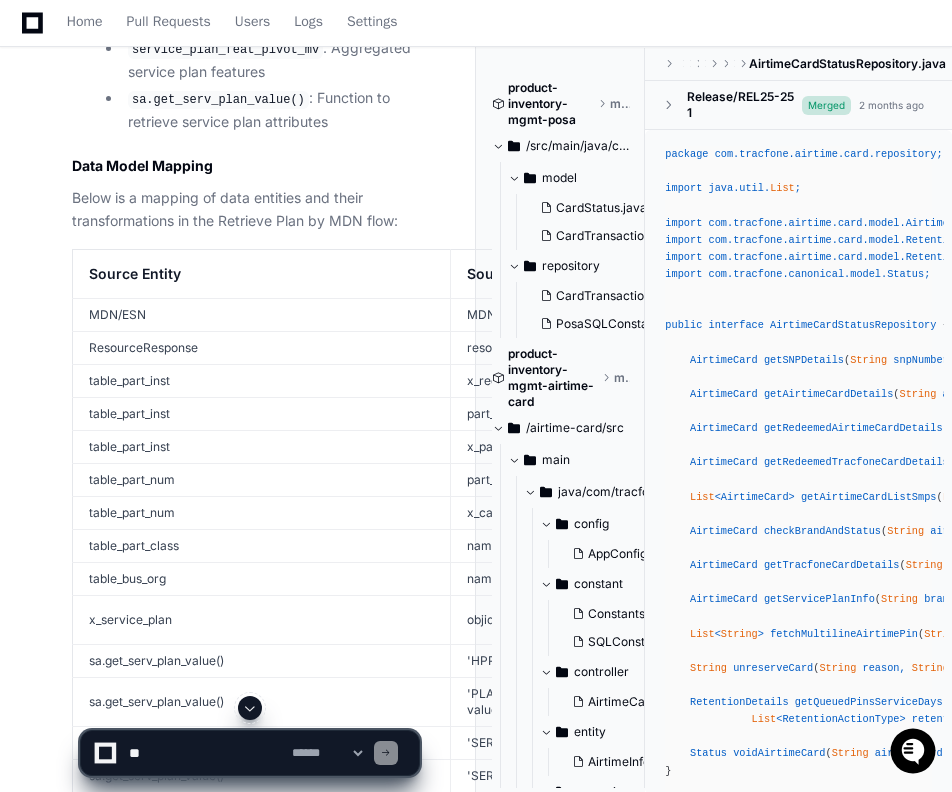click on "I'll expand on the previous analysis to provide a comprehensive understanding of the "Retrieve Plan by MDN" data population, data model mapping, and design a Cassandra table for product and service inventory.
Retrieve Plan by MDN - Extended Analysis
How Data is Populated in Retrieve Plan by MDN
The Retrieve Plan by MDN functionality populates data through several mechanisms:
1. Data Population Workflow
2
Initial Request Processing : When a request comes in with an MDN, the system determines whether it's an airtime card or SNP request.
Resource Aggregation : The system calls the Resource Aggregator API to get resource information:
ResourceResponse   resourceResponse   =  apiClient.invokeResourceMgmt(resourceIdentifier, resourceCategory);
Data Retrieval : For Tracfone brand, it retrieves data with:
AirtimeCard   procedureAirtimeCard   =  airtimeCardStatusRepository.getServicePlanInfo(Brand.TRACFONE.name(), resourceIdentifier, airtimeCard.getPartNumber(),  "WEB"" 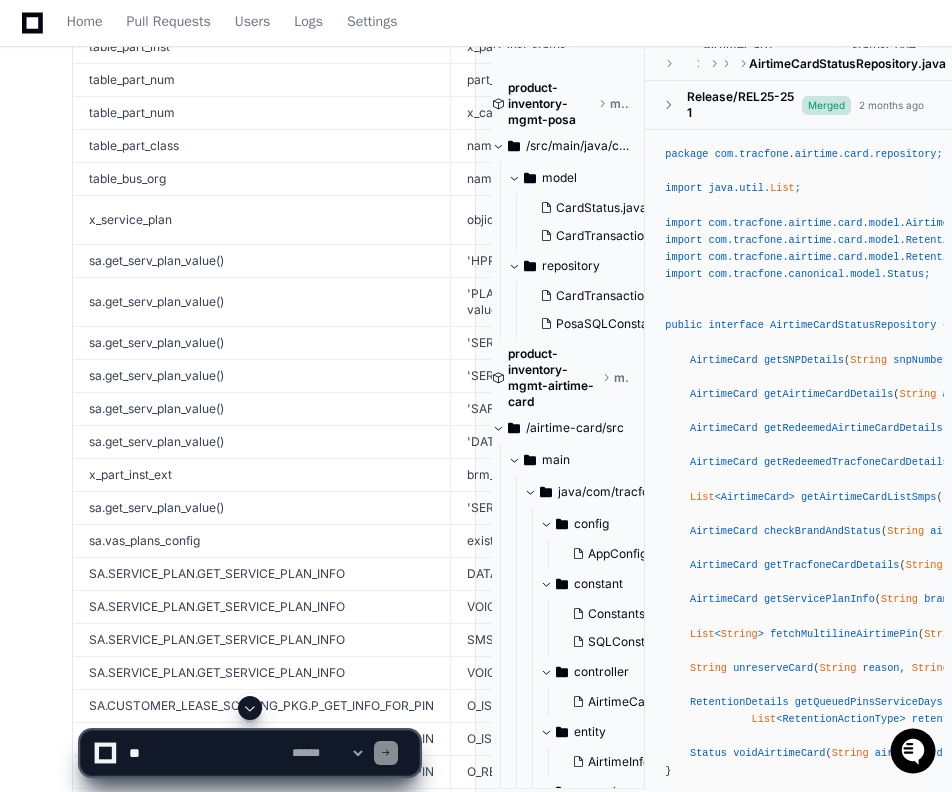 scroll, scrollTop: 16224, scrollLeft: 0, axis: vertical 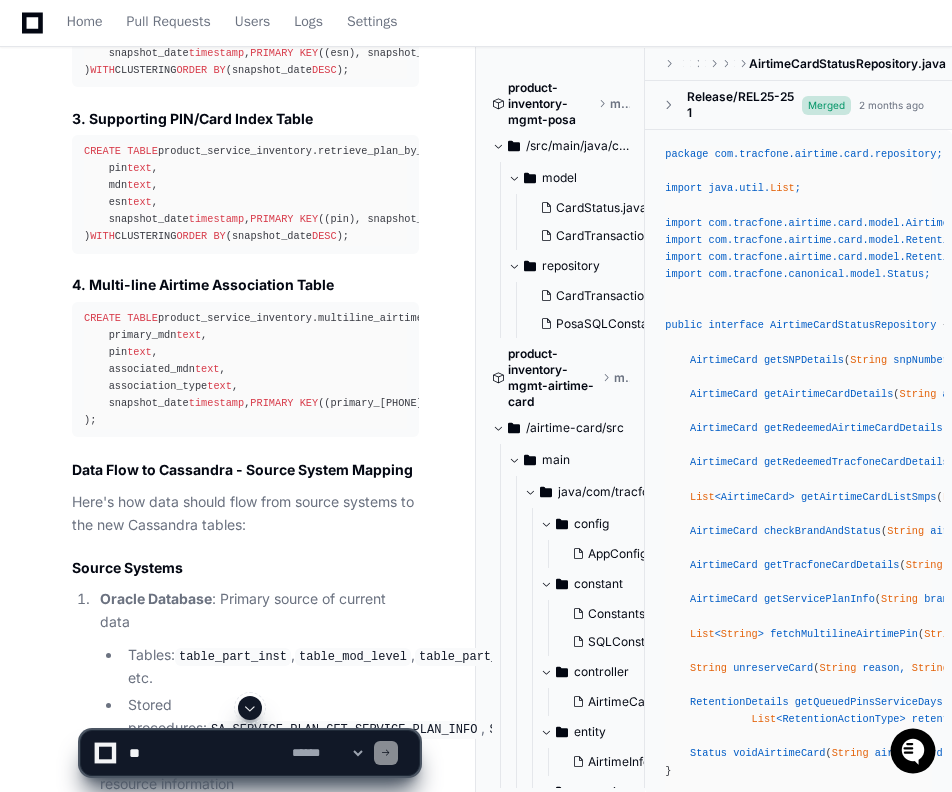 click on "Thinking AirtimeCardStatusServiceImpl.java 2  The user is asking me to expand on my previous analysis of the "Retrieve Plan by MDN" feature with:
1. Information about how data is populated in the Retrieve Plan by MDN system
2. A data model mapping
3. A design for a new Cassandra table for Product and Service inventory specific for Retrieve Plan by MDN
4. Information about data flow and mapping between source systems and the new Cassandra table
I'll need to analyze the codebase more deeply to understand:
- How data gets populated in the current system
- The existing data flow patterns
- What data transformations occur
- How to design an appropriate Cassandra table for this purpose
Let me approach this systematically:   I'll expand on the previous analysis to provide a comprehensive understanding of the "Retrieve Plan by MDN" data population, data model mapping, and design a Cassandra table for product and service inventory.
Retrieve Plan by MDN - Extended Analysis
1. Data Population Workflow
2" 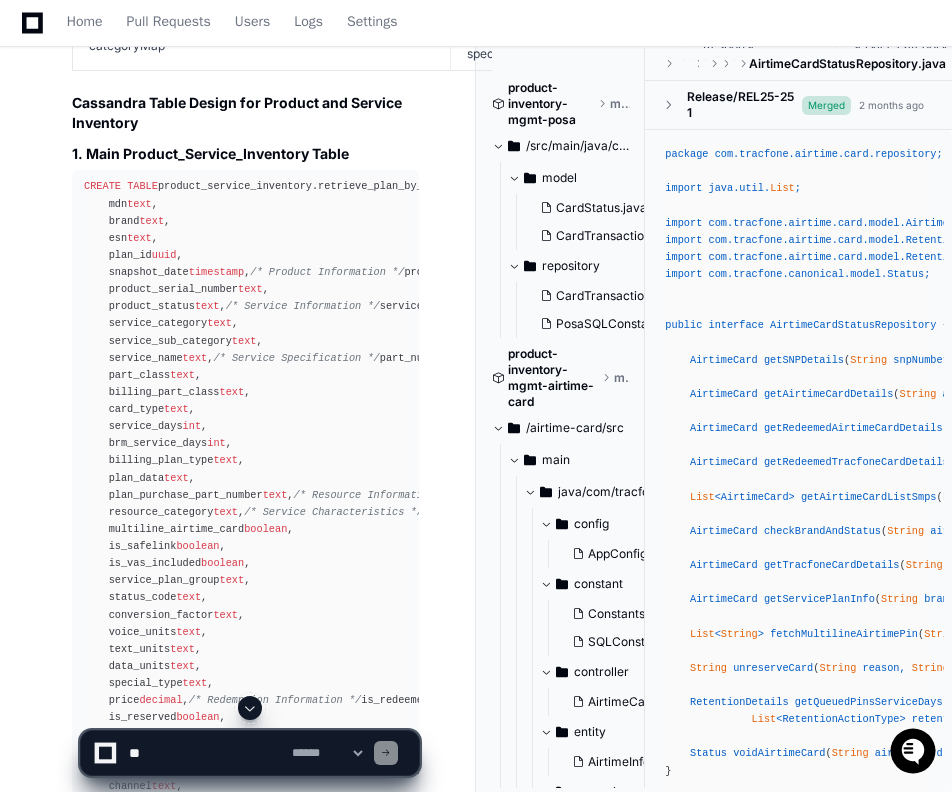 scroll, scrollTop: 16224, scrollLeft: 0, axis: vertical 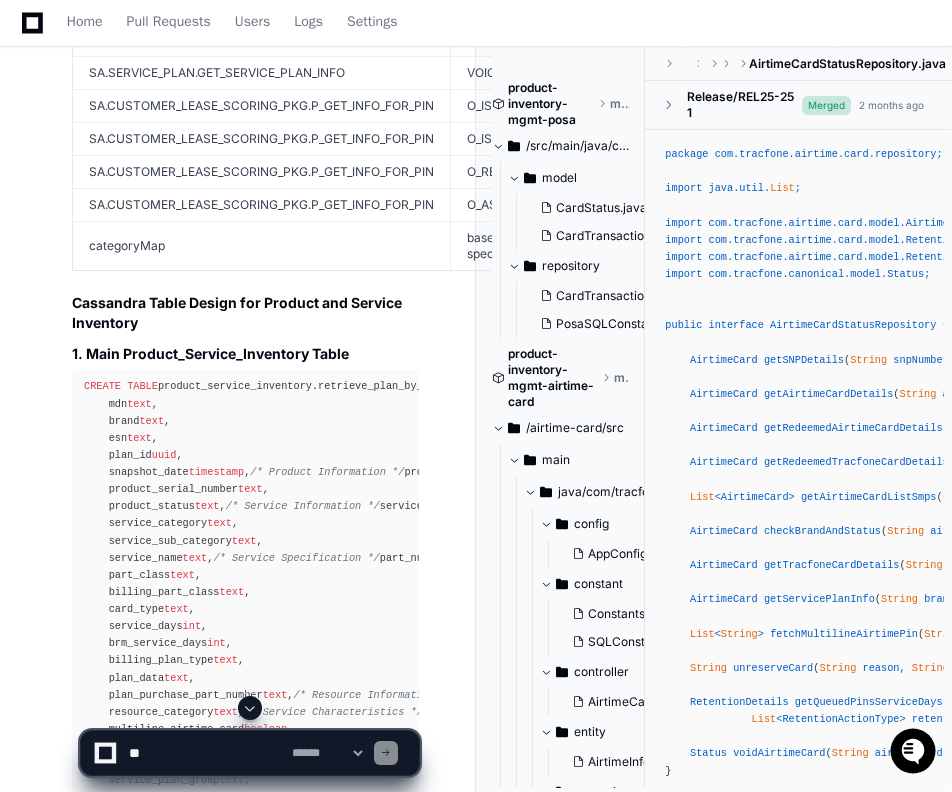 drag, startPoint x: 71, startPoint y: 283, endPoint x: 213, endPoint y: 296, distance: 142.59383 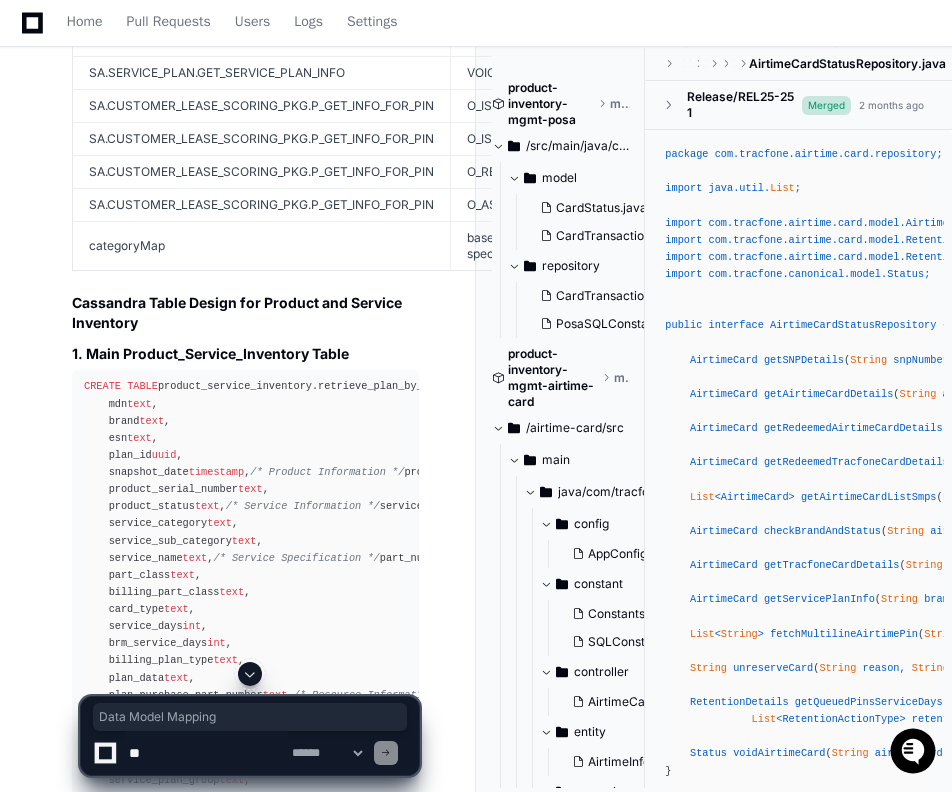 click on "Data Model Mapping" 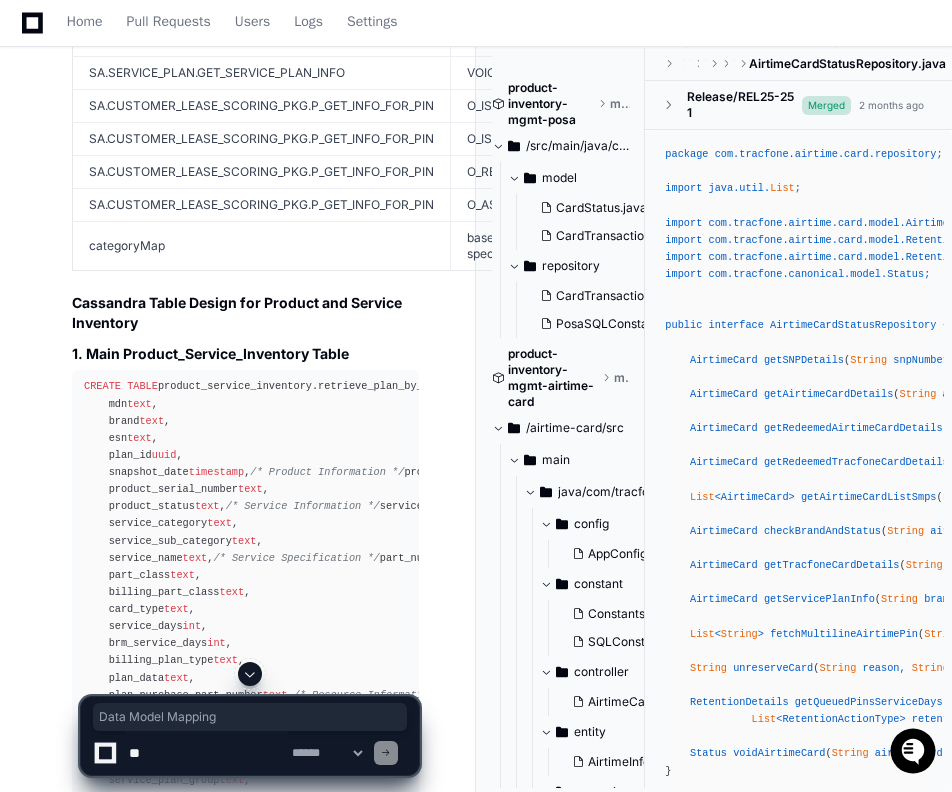 click on "I'll expand on the previous analysis to provide a comprehensive understanding of the "Retrieve Plan by MDN" data population, data model mapping, and design a Cassandra table for product and service inventory.
Retrieve Plan by MDN - Extended Analysis
How Data is Populated in Retrieve Plan by MDN
The Retrieve Plan by MDN functionality populates data through several mechanisms:
1. Data Population Workflow
2
Initial Request Processing : When a request comes in with an MDN, the system determines whether it's an airtime card or SNP request.
Resource Aggregation : The system calls the Resource Aggregator API to get resource information:
ResourceResponse   resourceResponse   =  apiClient.invokeResourceMgmt(resourceIdentifier, resourceCategory);
Data Retrieval : For Tracfone brand, it retrieves data with:
AirtimeCard   procedureAirtimeCard   =  airtimeCardStatusRepository.getServicePlanInfo(Brand.TRACFONE.name(), resourceIdentifier, airtimeCard.getPartNumber(),  "WEB"" 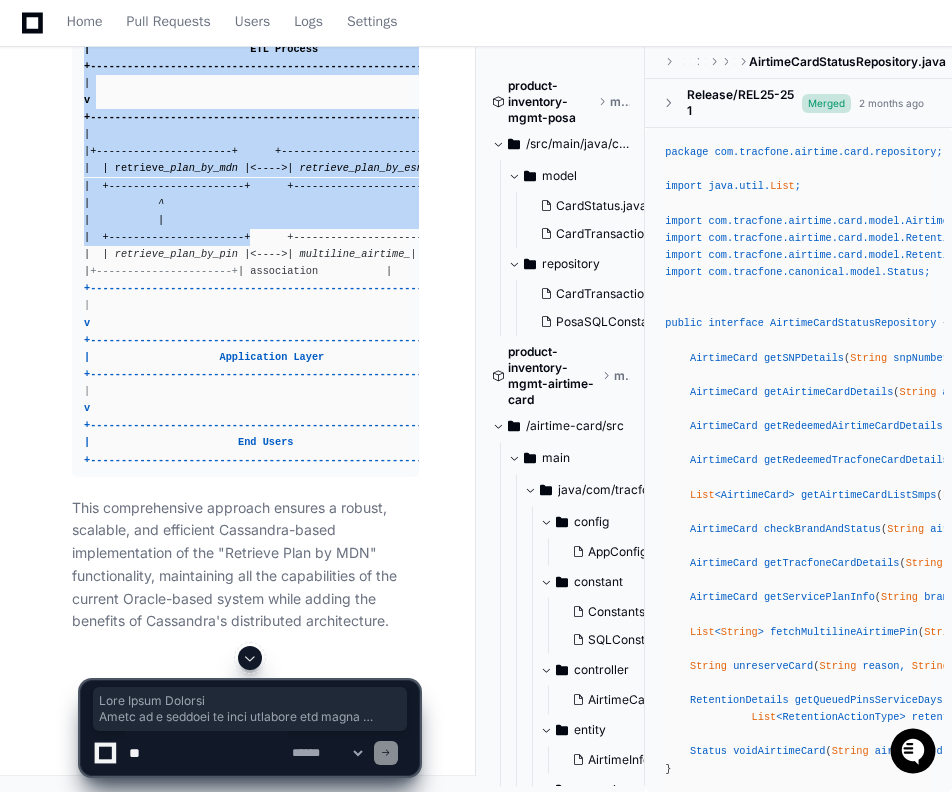scroll, scrollTop: 21699, scrollLeft: 0, axis: vertical 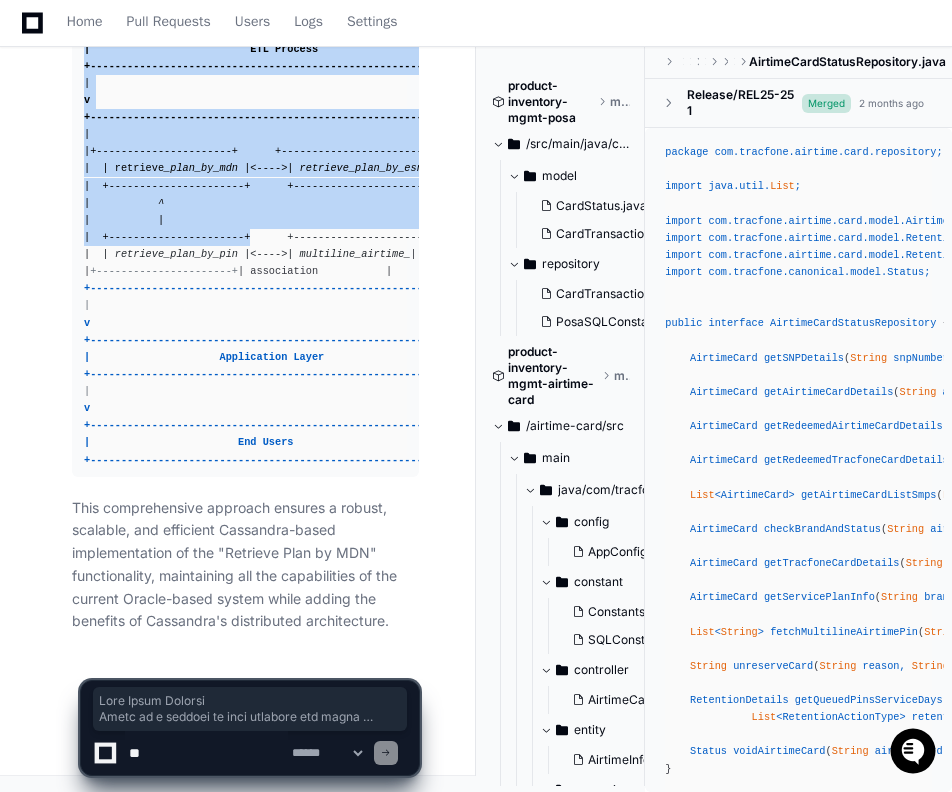 drag, startPoint x: 69, startPoint y: 284, endPoint x: 237, endPoint y: 302, distance: 168.96153 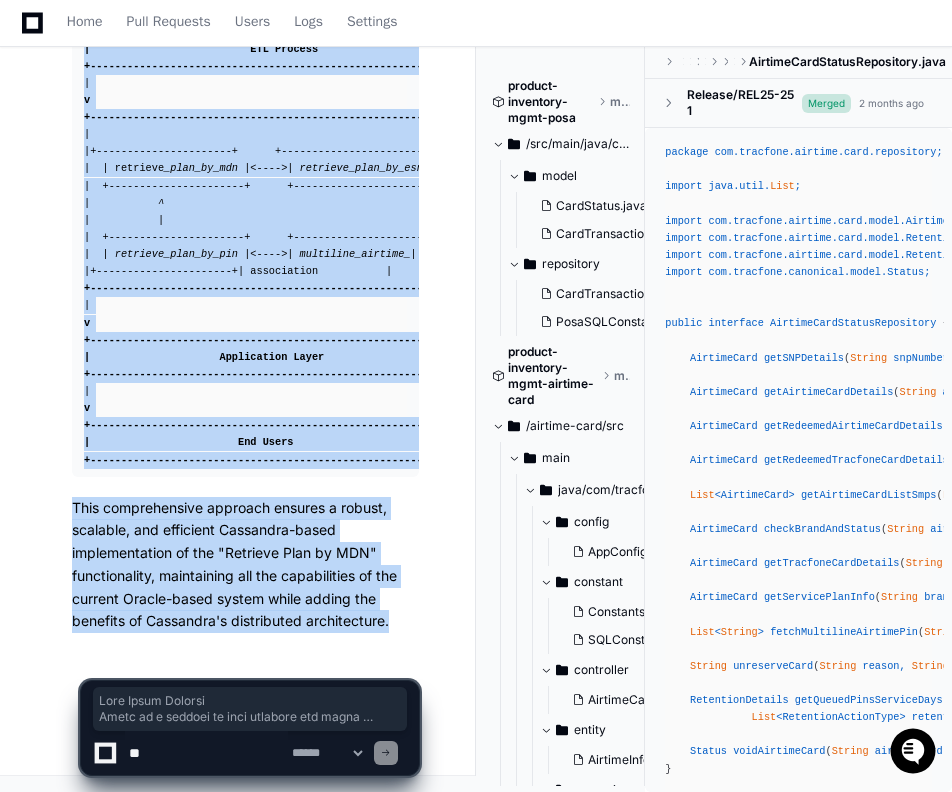 copy on "Data Model Mapping
Below is a mapping of data entities and their transformations in the Retrieve Plan by MDN flow:
Source Entity
Source Fields
Target Entity
Target Fields
Transformation Logic
MDN/ESN
MDN or ESN value
Resource Request
resourceIdentifier
Direct mapping
ResourceResponse
resource.supportingResource
SupportingResource
supportingResourceList
Extract from response
table_part_inst
x_red_code
AirtimeCard
pin
Direct mapping
table_part_inst
part_serial_no
AirtimeCard
smp
Direct mapping
table_part_inst
x_part_inst_status
AirtimeCard
statusCode
Direct mapping
table_part_num
part_number
AirtimeCard
partNumber
Direct mapping
table_part_num
x_card_type
AirtimeCard
cardType
Direct mapping
table_part_class
name
AirtimeCard
partClass
Direct mapping
table_bus_org
name
AirtimeCard
brand
Direct mapping
x_service_plan
objid
AirtimeCard
planId
Through service_plan_feat_pivot_mv
sa.get_serv_plan_value(..." 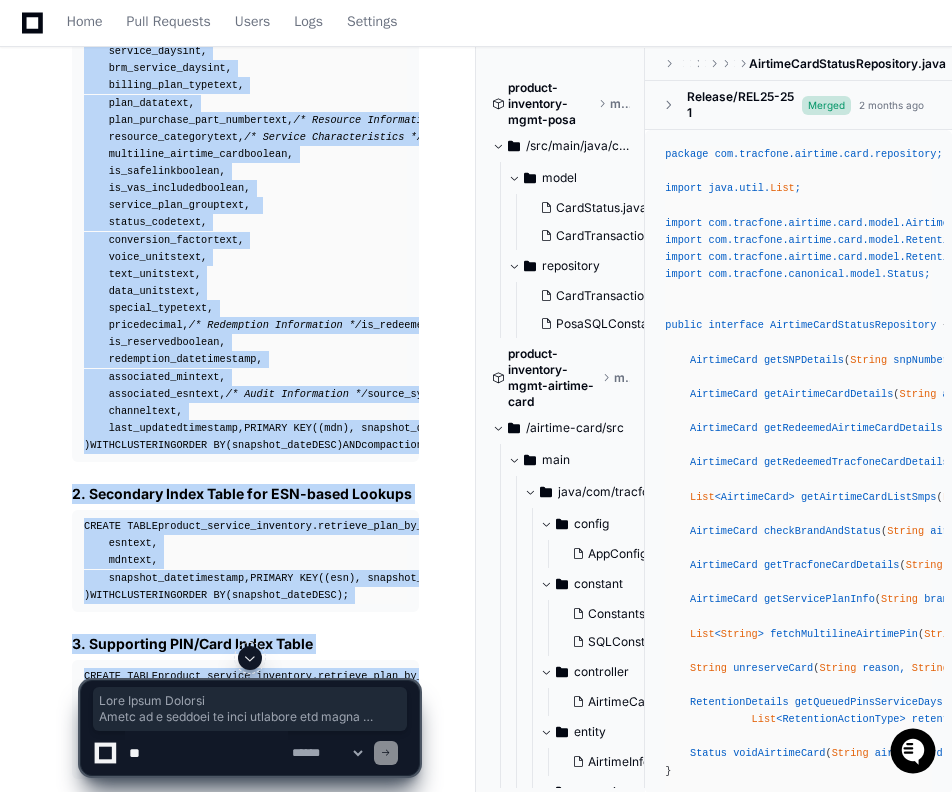 scroll, scrollTop: 16299, scrollLeft: 0, axis: vertical 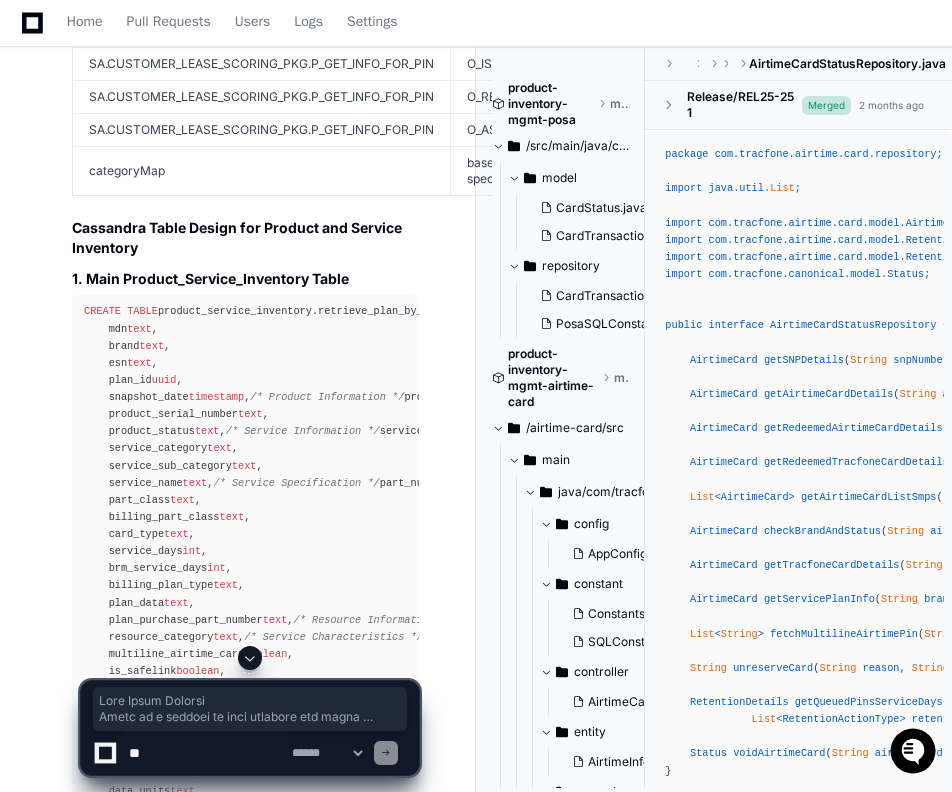 click 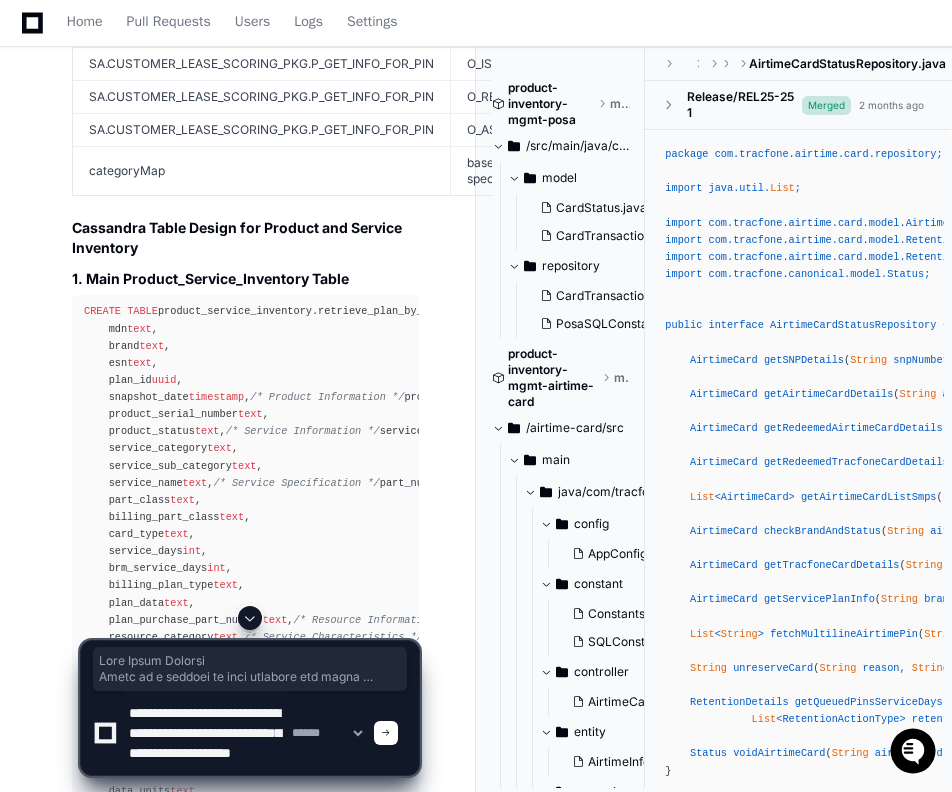 scroll, scrollTop: 26, scrollLeft: 0, axis: vertical 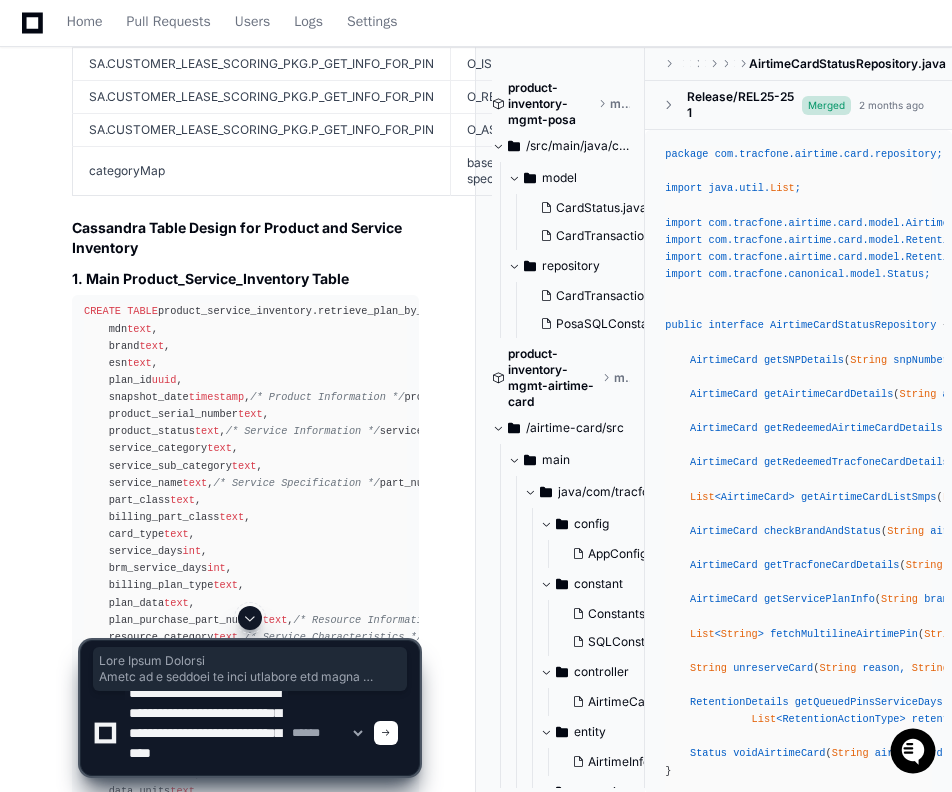type on "**********" 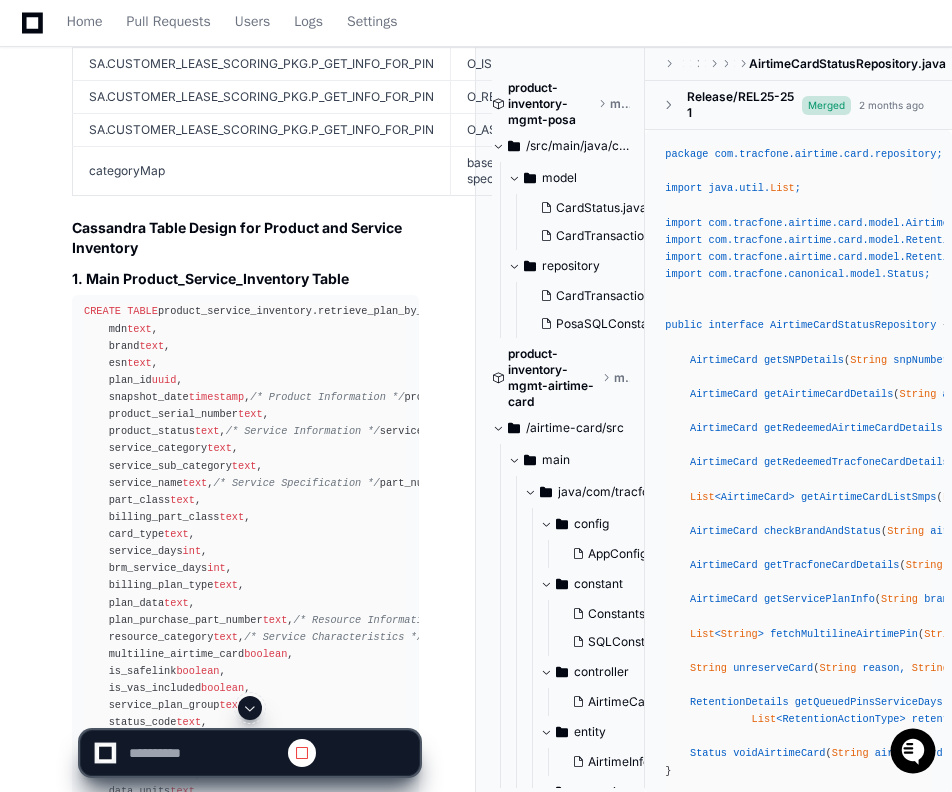 scroll, scrollTop: 0, scrollLeft: 0, axis: both 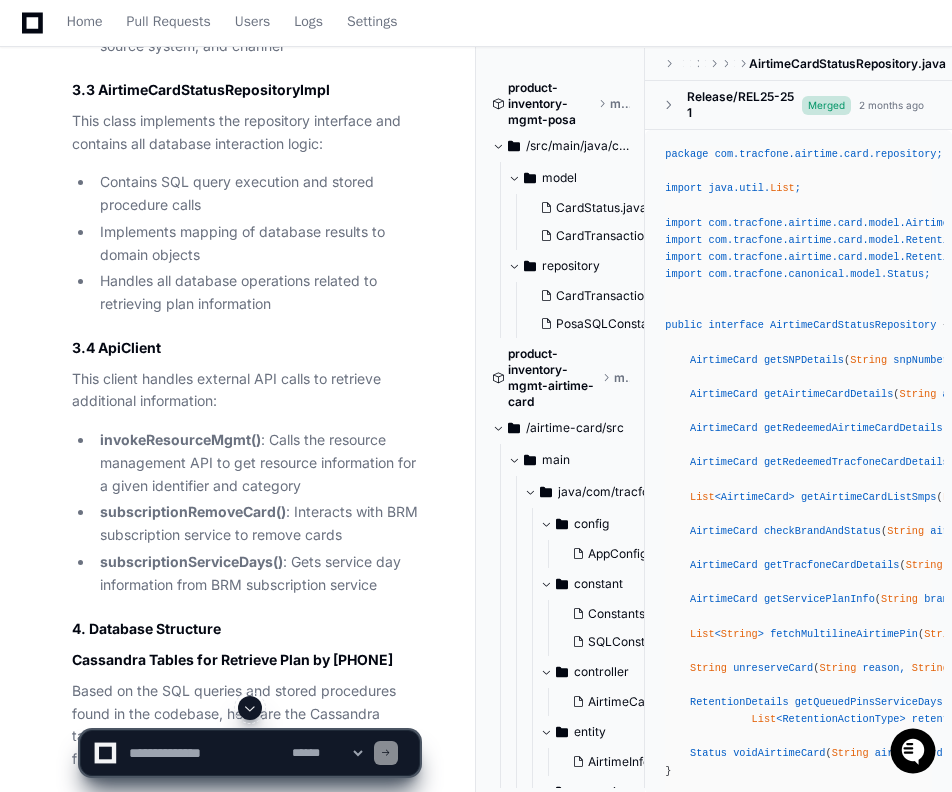 click on "Thinking AirtimeCardStatusServiceImpl.java 2  I'll create a comprehensive Word document format for the "Retrieve Plan by MDN" analysis, combining information from both previous responses. I'll structure it with proper headings, formatting, and sections to make it professional and easy to read.
The document should include:
1. Title page
2. Table of contents
3. Executive summary
4. Repository details
5. Core modules
6. Database structure
7. SQL queries used
8. Data population process
9. Data model mapping
10. Cassandra table design
11. Data flow to Cassandra
12. Conclusion
I'll format this in a way that resembles a Word document structure, using markdown formatting.   Retrieve Plan by MDN Analysis Report
Table of Contents
Executive Summary
Repository Details
Core Modules
Database Structure
SQL Queries Used
Data Population Process
Data Model Mapping
Cassandra Table Design for Product and Service Inventory
Data Flow to Cassandra - Source System Mapping
Conclusion
1. Executive Summary" 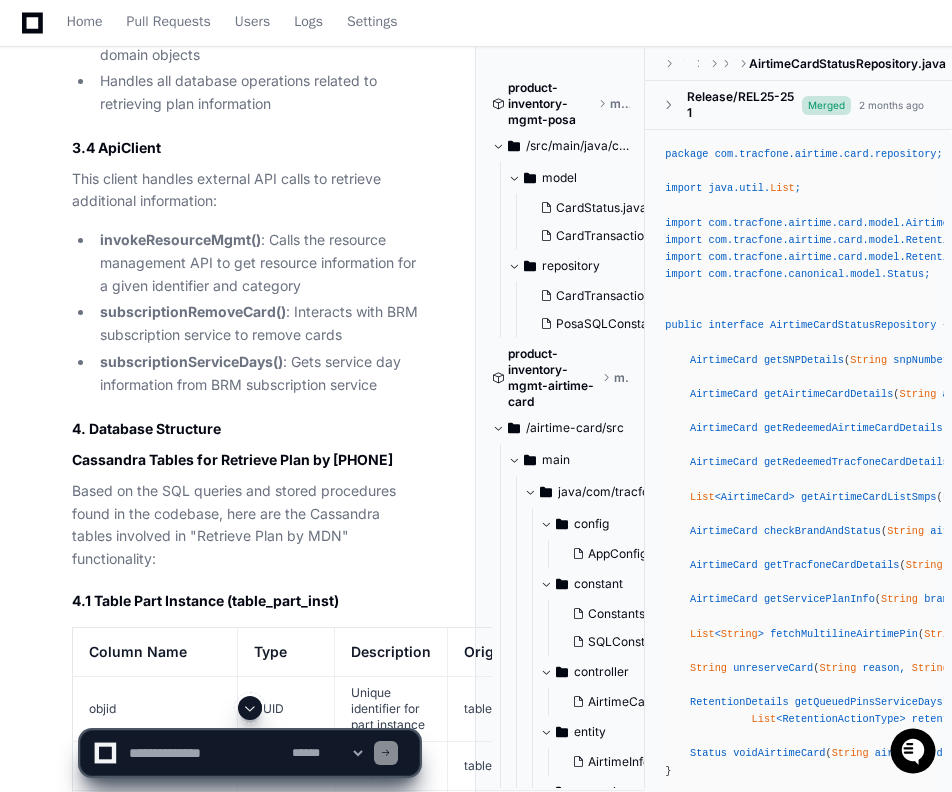 drag, startPoint x: 69, startPoint y: 276, endPoint x: 246, endPoint y: 412, distance: 223.21515 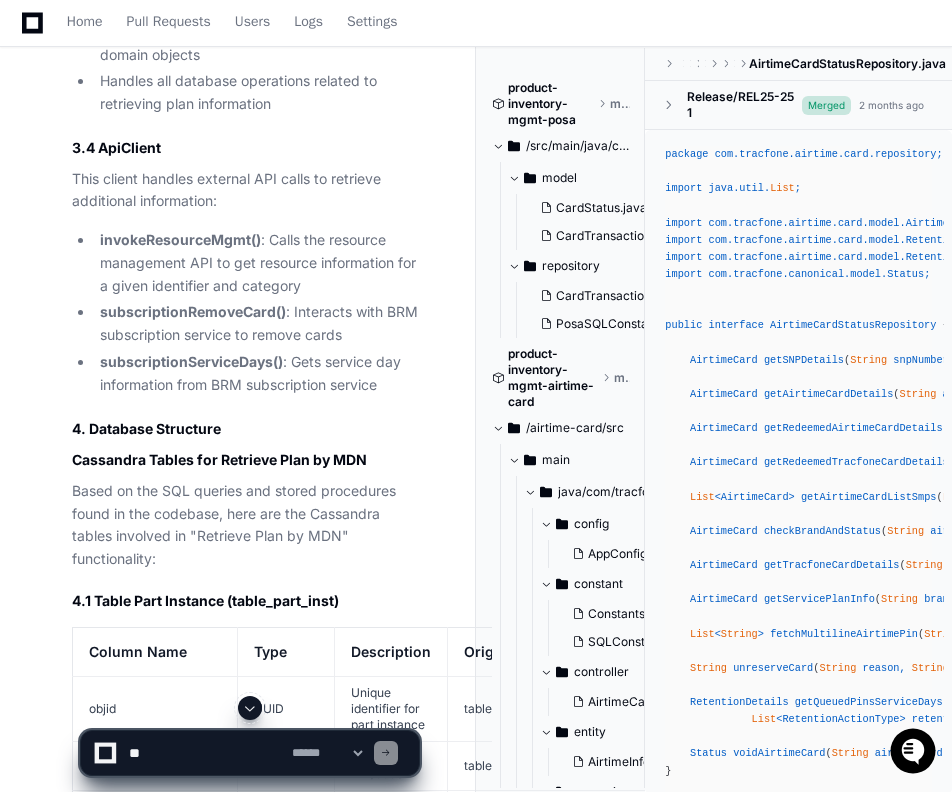 scroll, scrollTop: 22867, scrollLeft: 0, axis: vertical 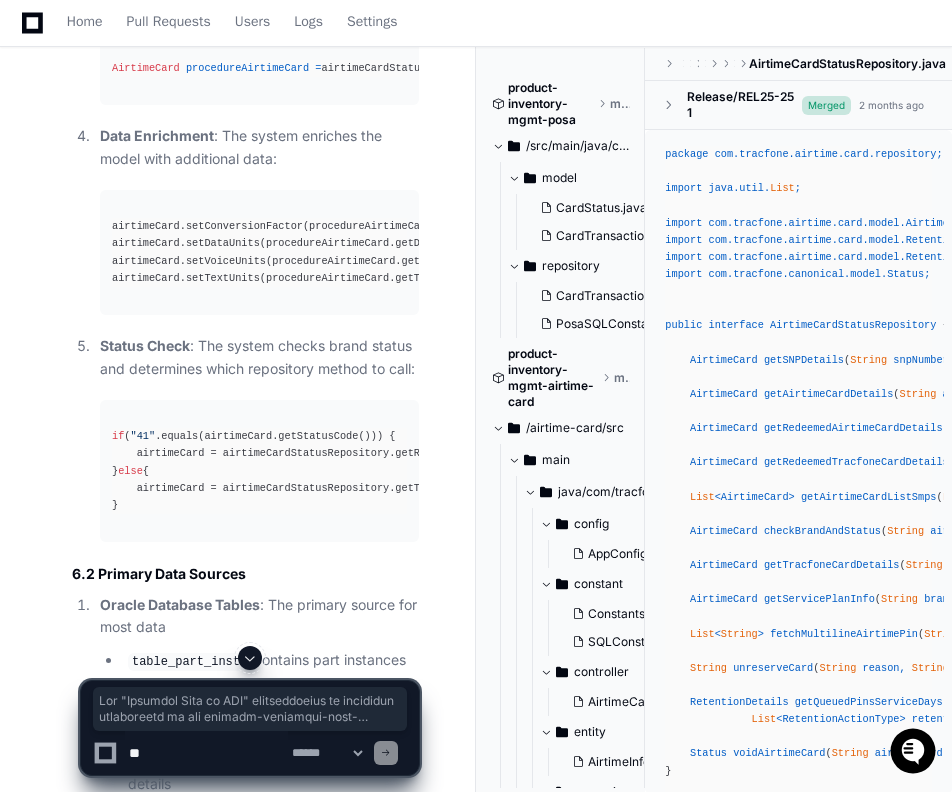 drag, startPoint x: 69, startPoint y: 446, endPoint x: 316, endPoint y: 500, distance: 252.83394 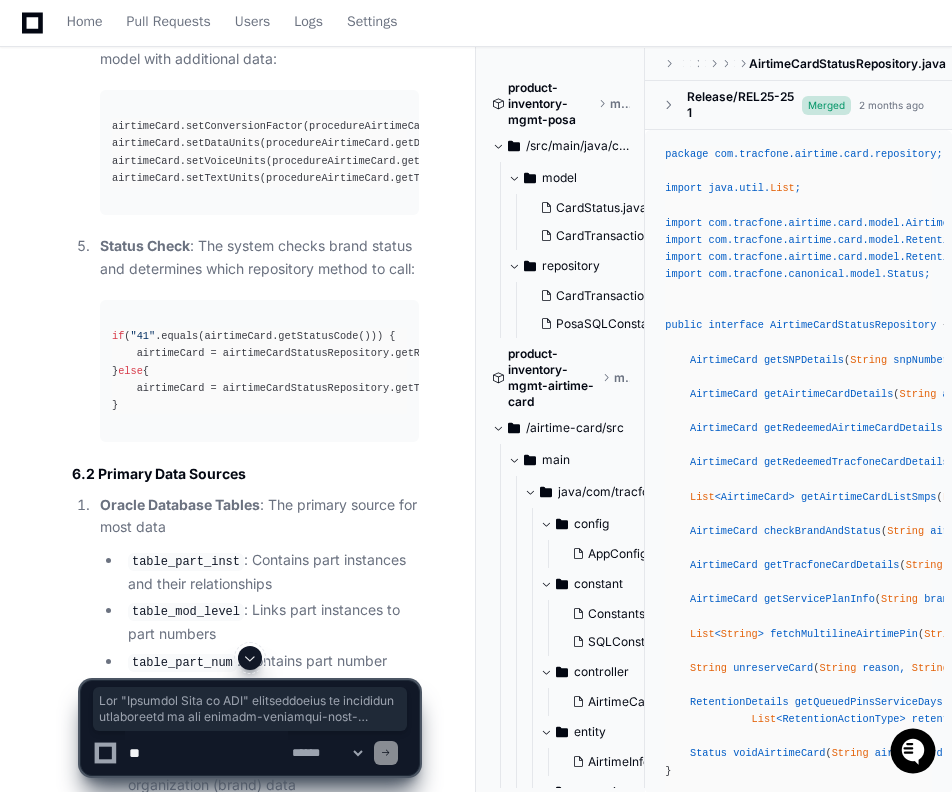 scroll, scrollTop: 31700, scrollLeft: 0, axis: vertical 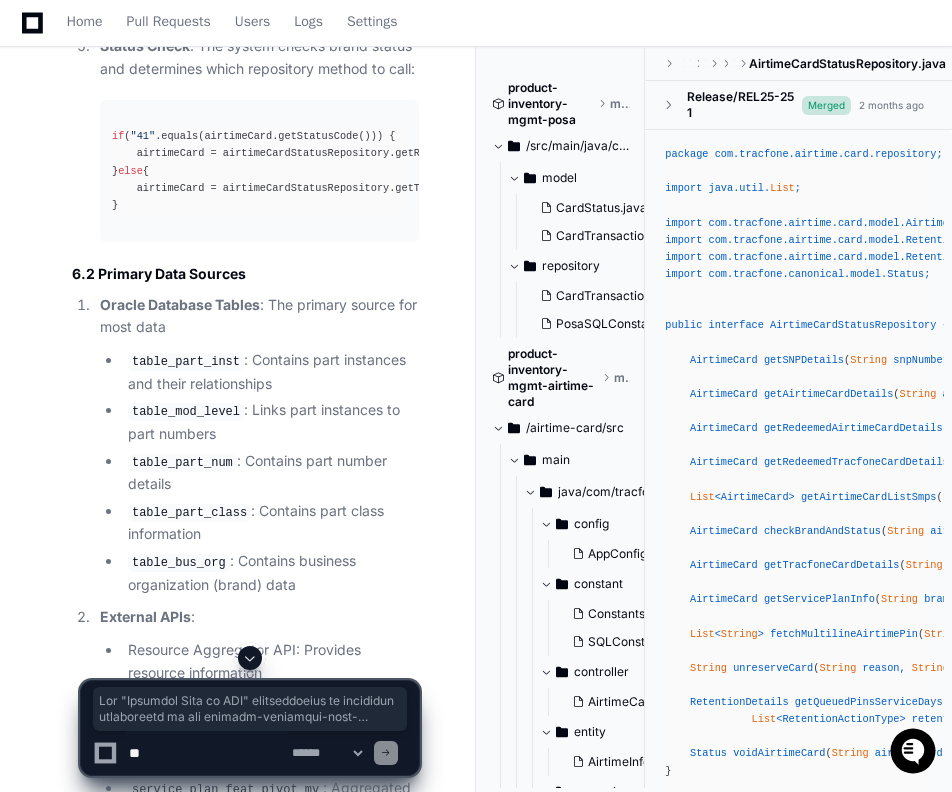 drag, startPoint x: 217, startPoint y: 274, endPoint x: 175, endPoint y: 238, distance: 55.31727 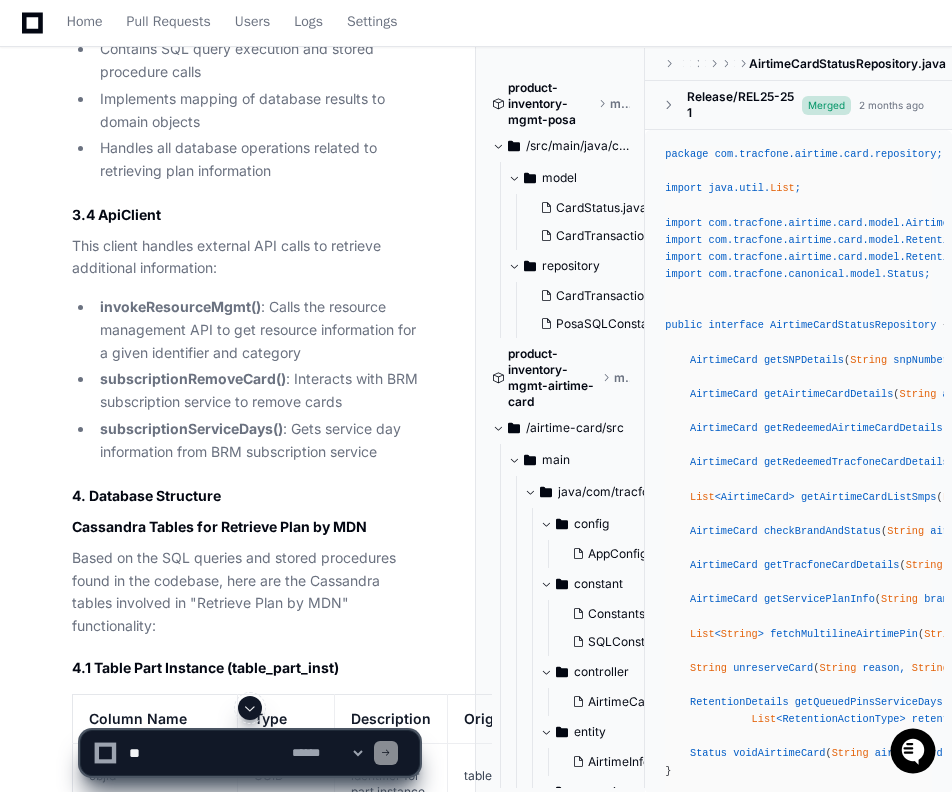 scroll, scrollTop: 22700, scrollLeft: 0, axis: vertical 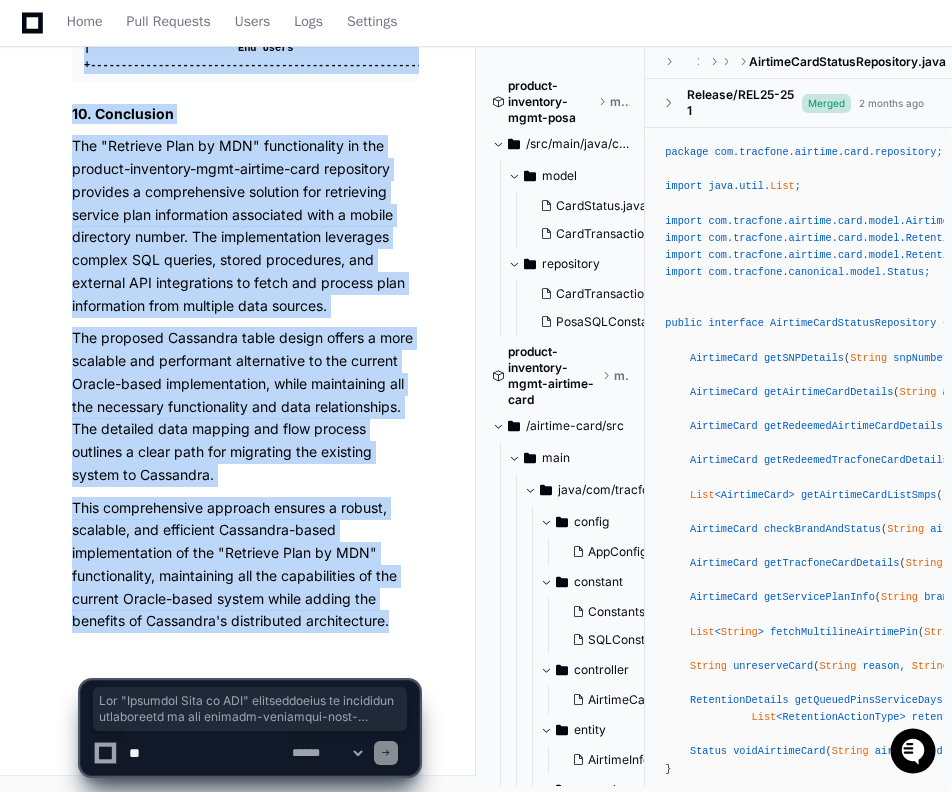 drag, startPoint x: 70, startPoint y: 447, endPoint x: 416, endPoint y: 631, distance: 391.88263 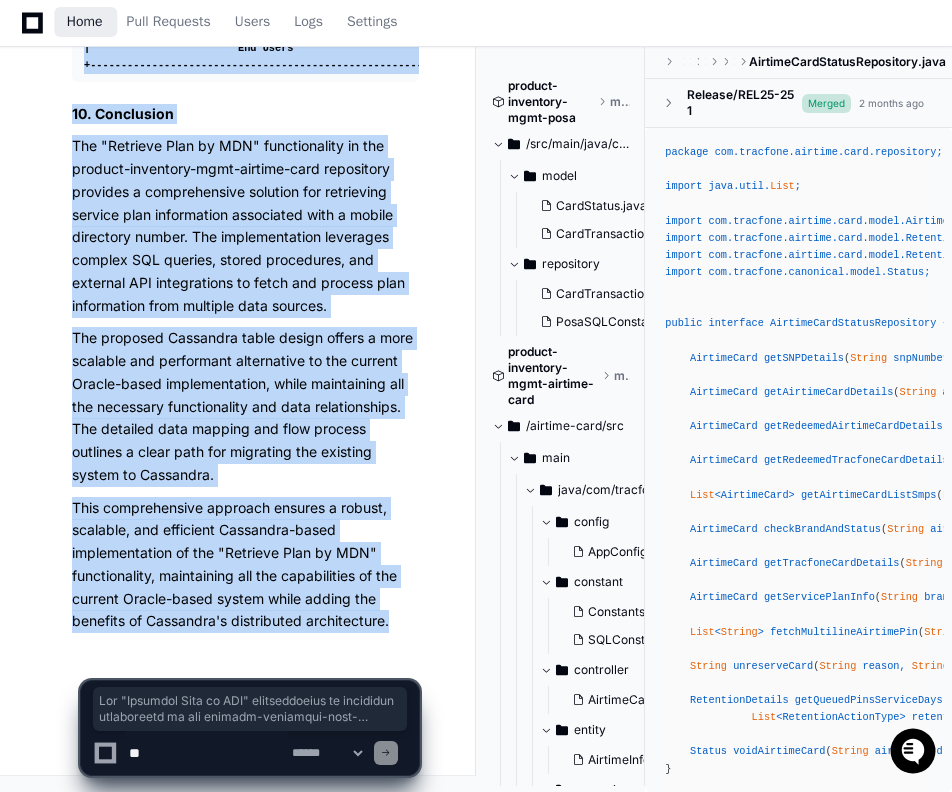 click on "Home" at bounding box center (85, 22) 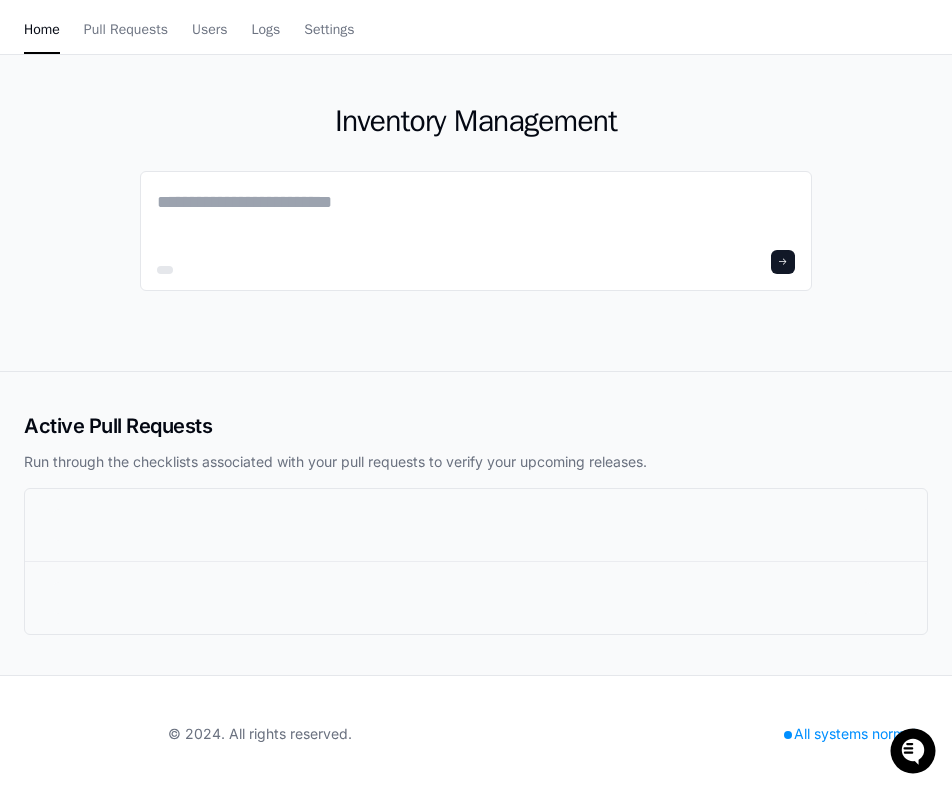 scroll, scrollTop: 0, scrollLeft: 0, axis: both 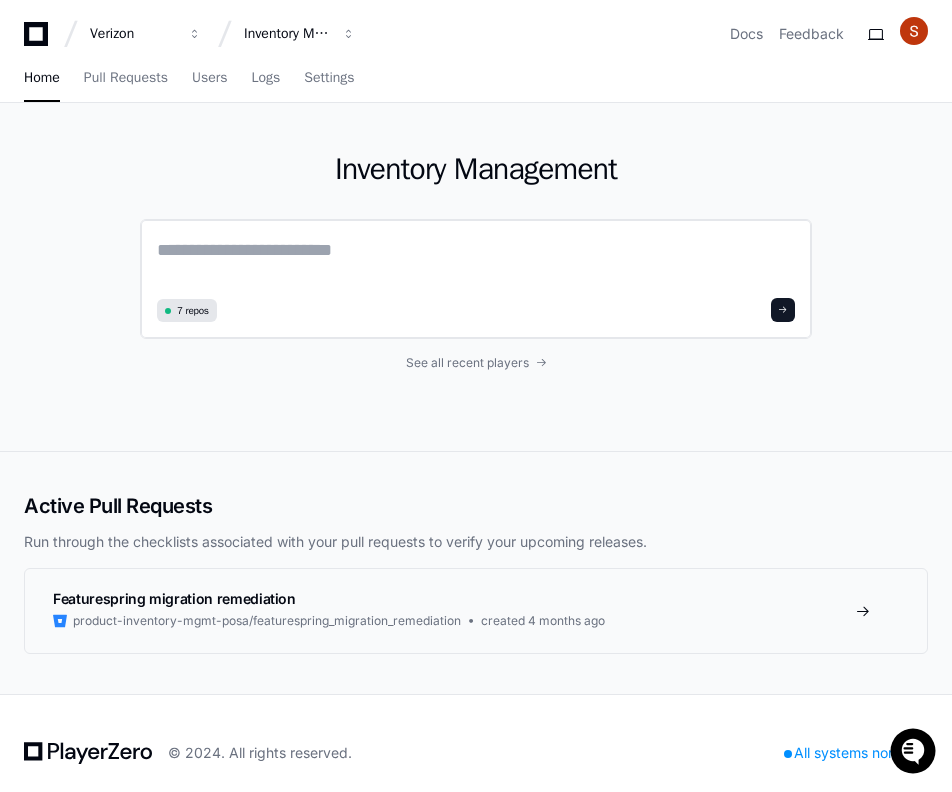 click 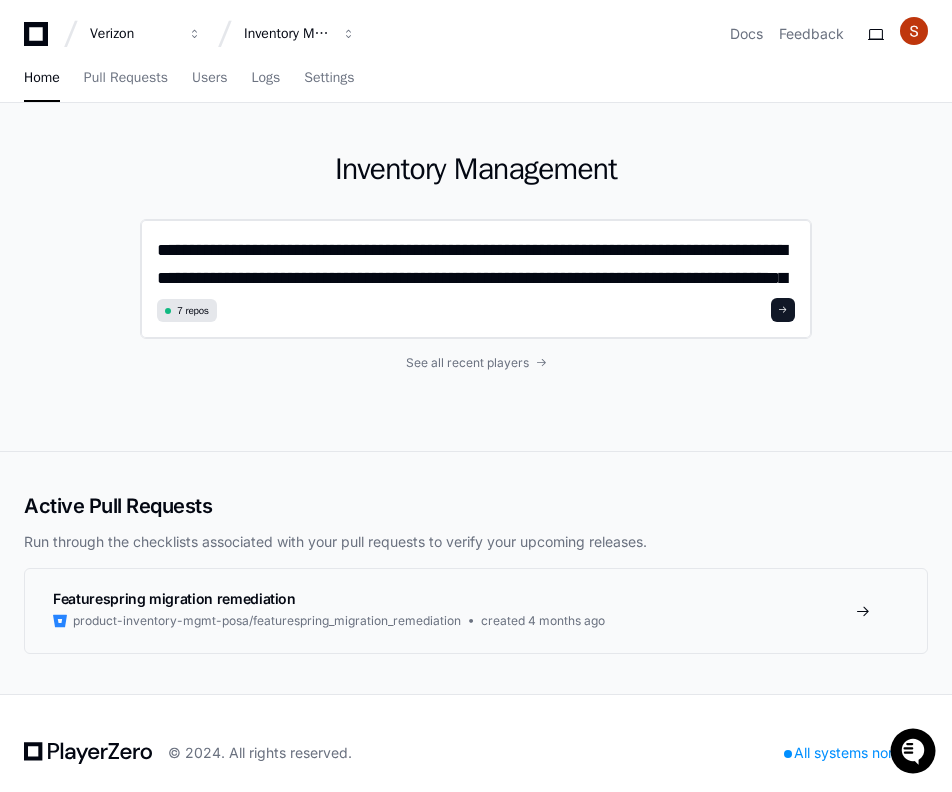 scroll, scrollTop: 0, scrollLeft: 0, axis: both 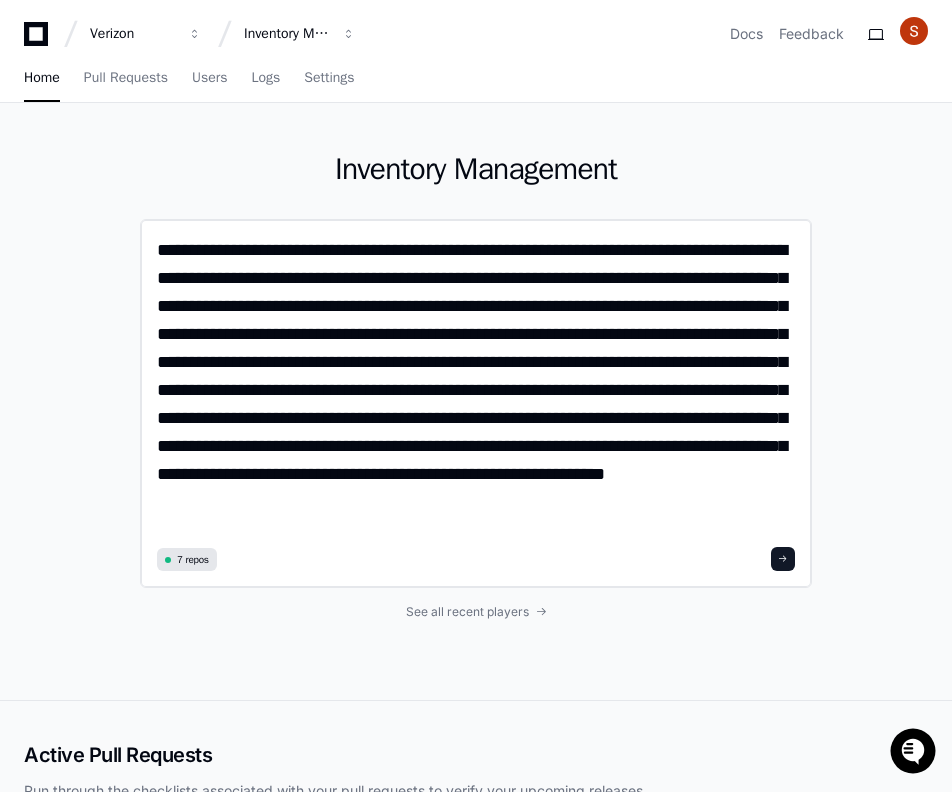 type on "**********" 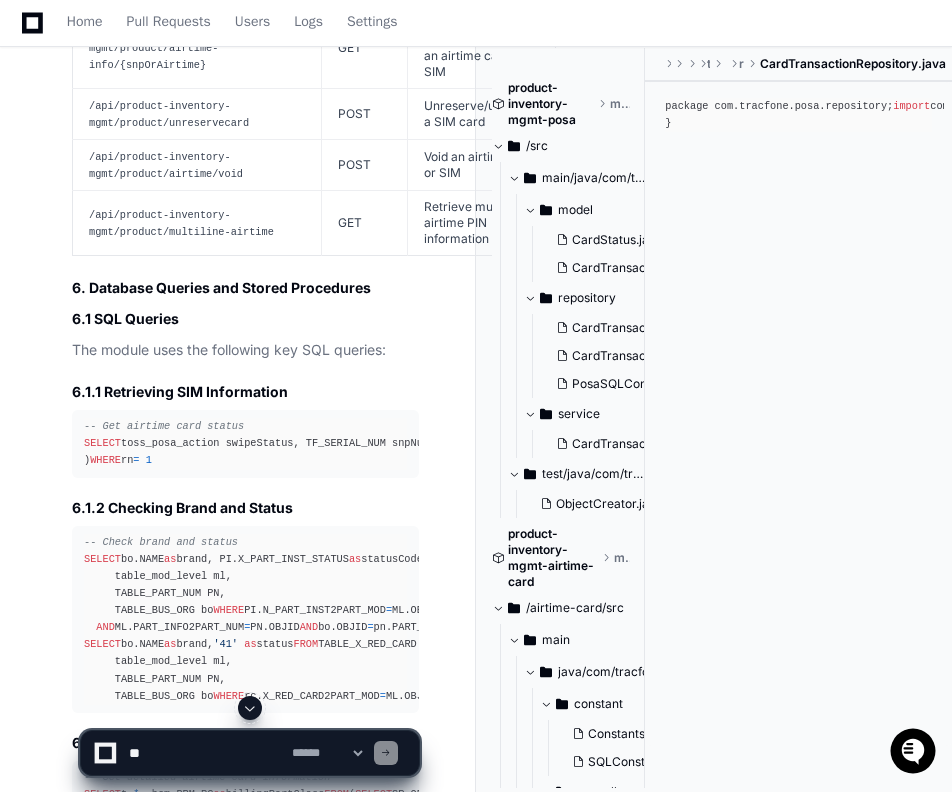 scroll, scrollTop: 4452, scrollLeft: 0, axis: vertical 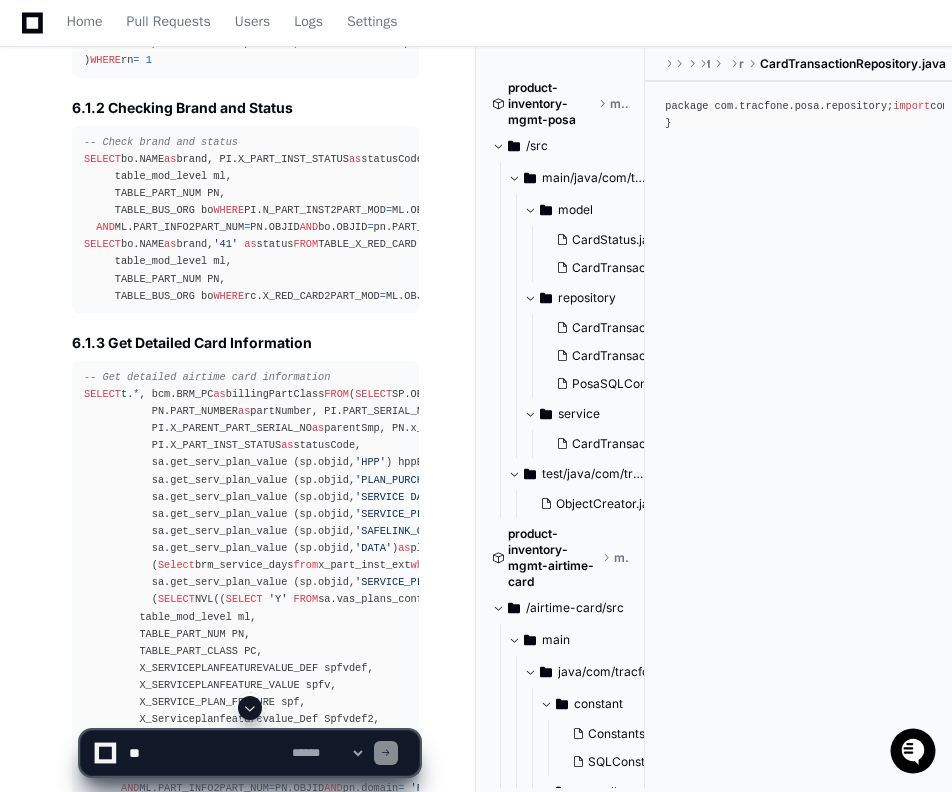 click 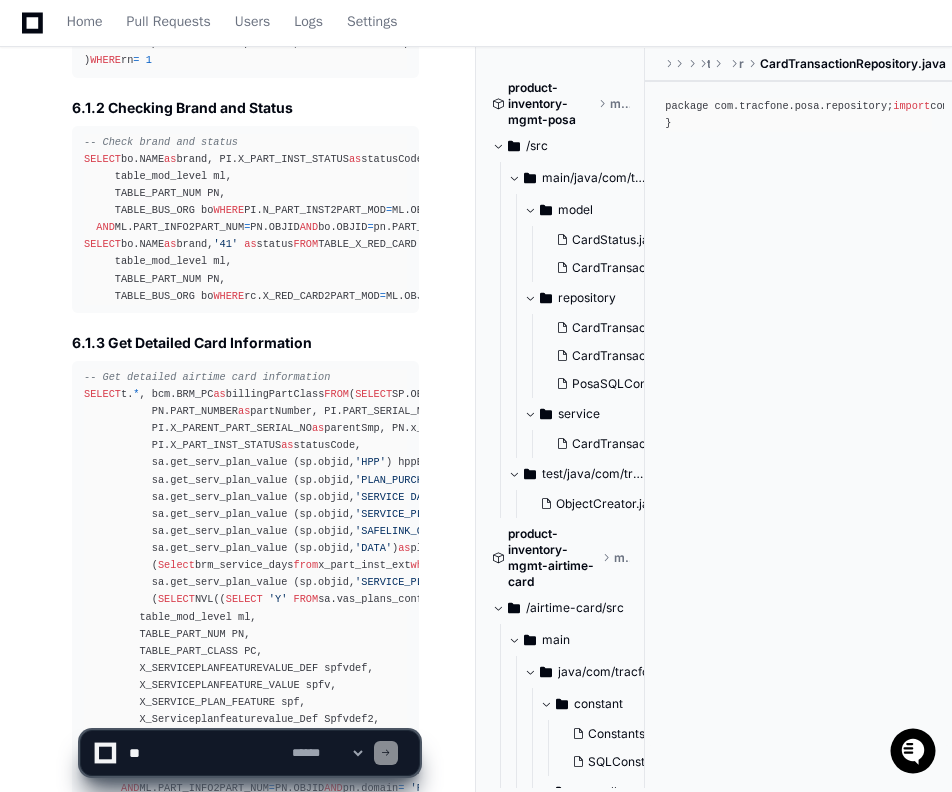 scroll, scrollTop: 8966, scrollLeft: 0, axis: vertical 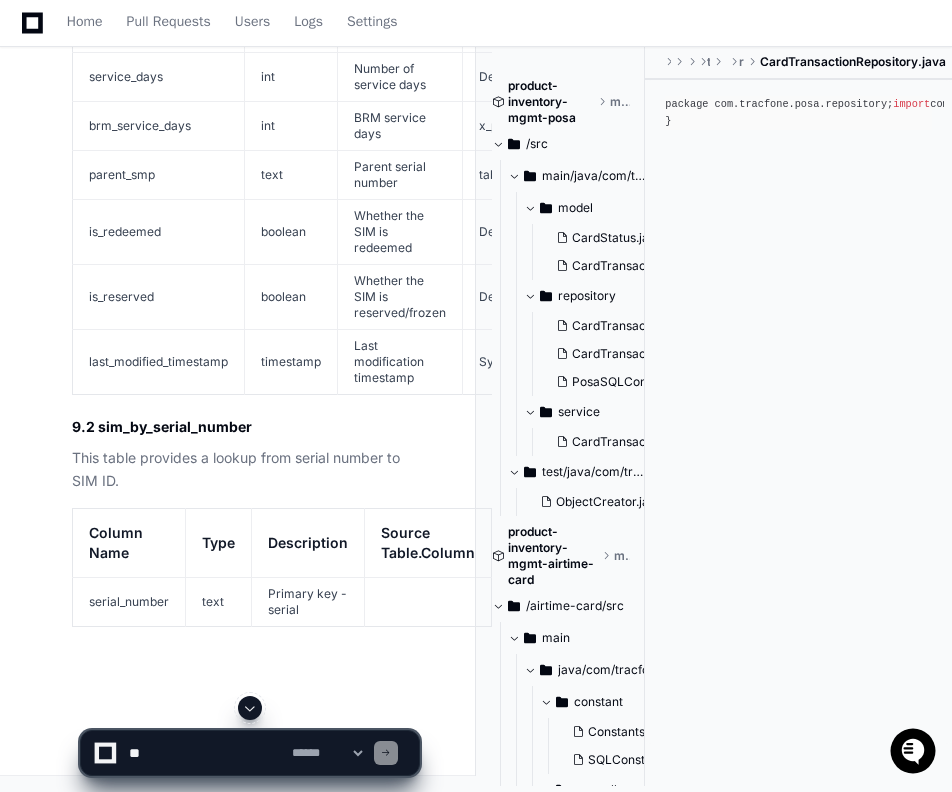 click 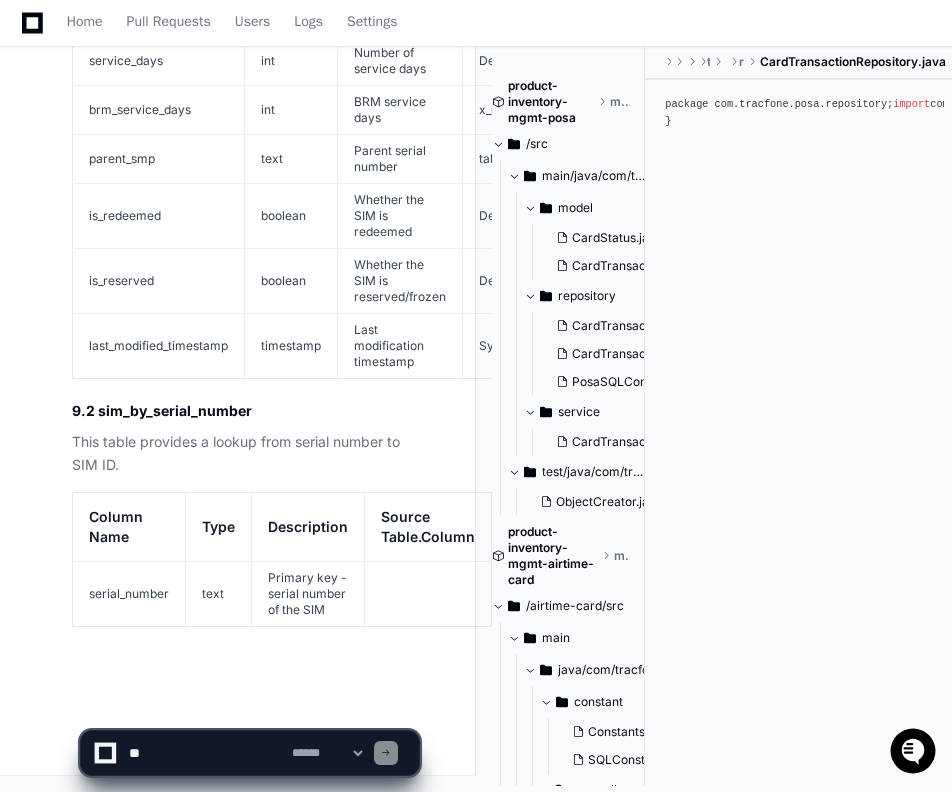 scroll, scrollTop: 9296, scrollLeft: 0, axis: vertical 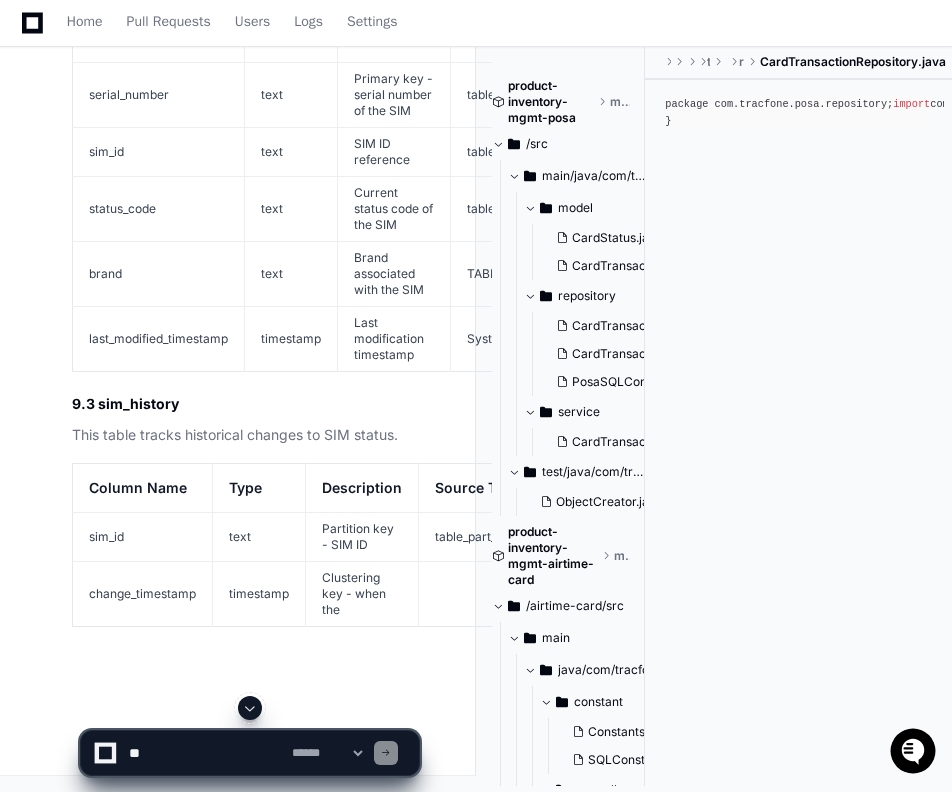 click 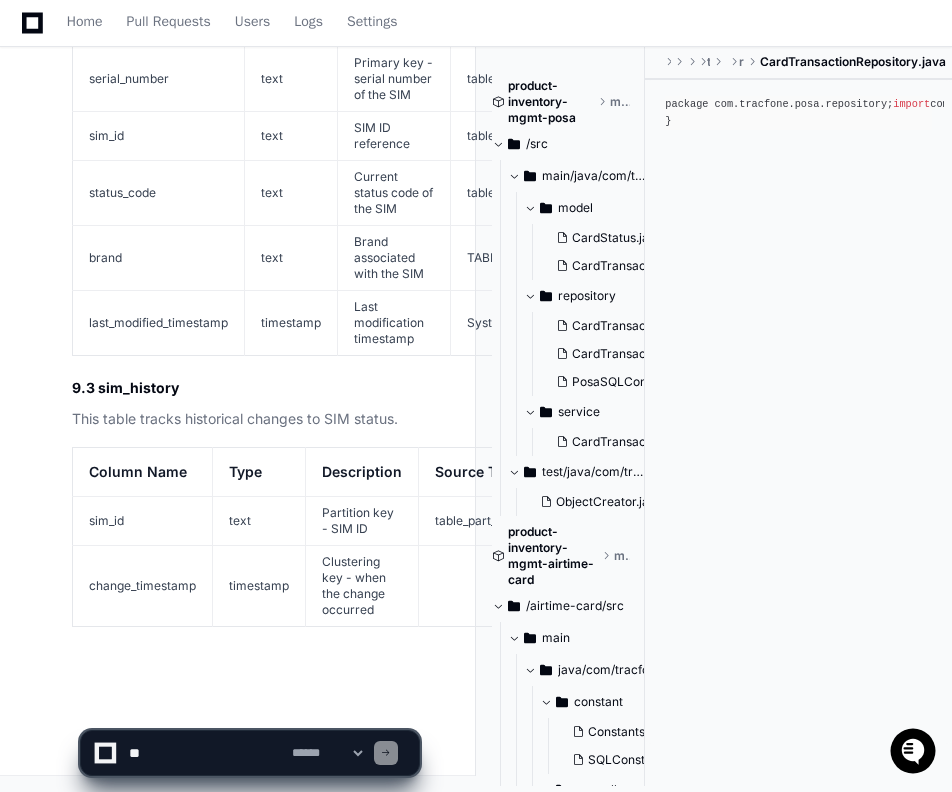 scroll, scrollTop: 9791, scrollLeft: 0, axis: vertical 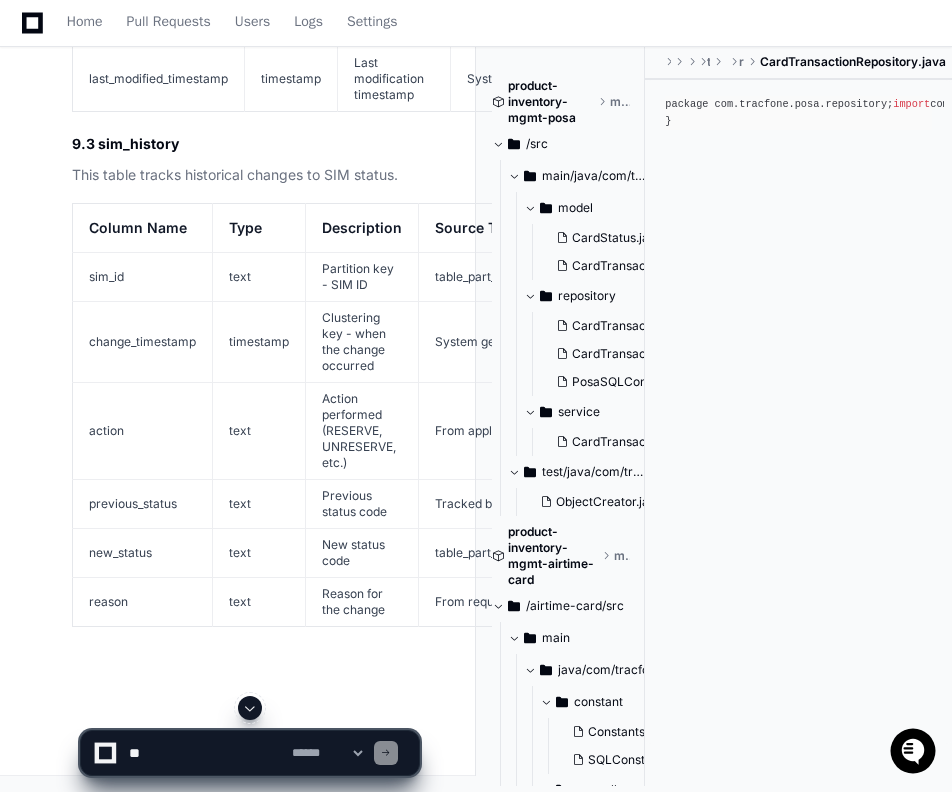 click 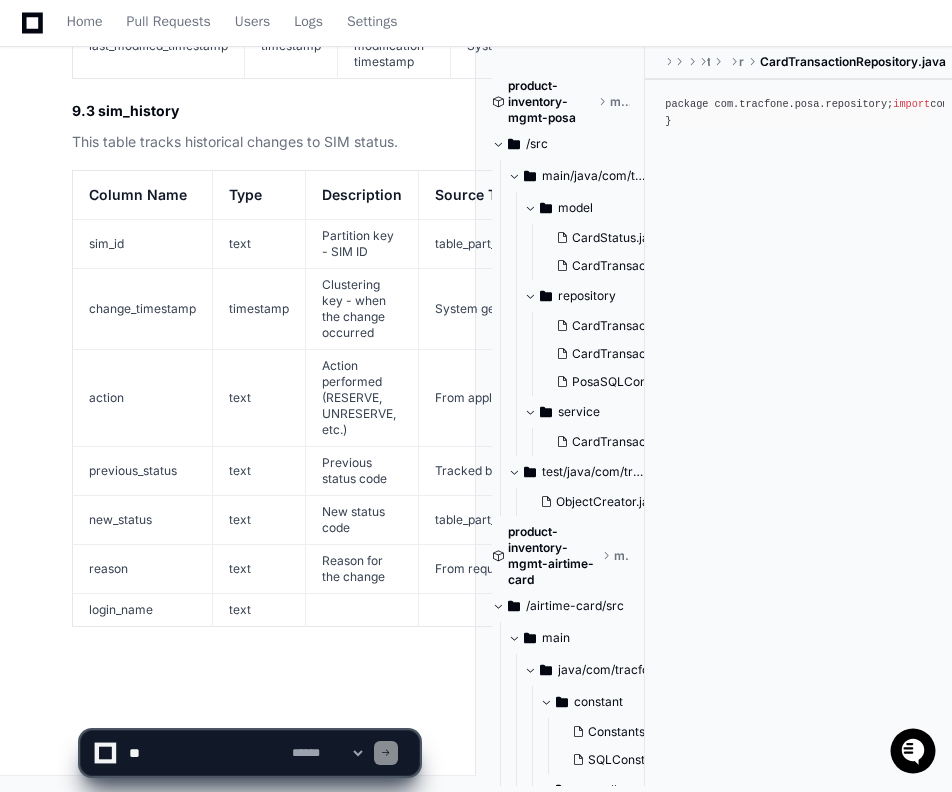 scroll, scrollTop: 10068, scrollLeft: 0, axis: vertical 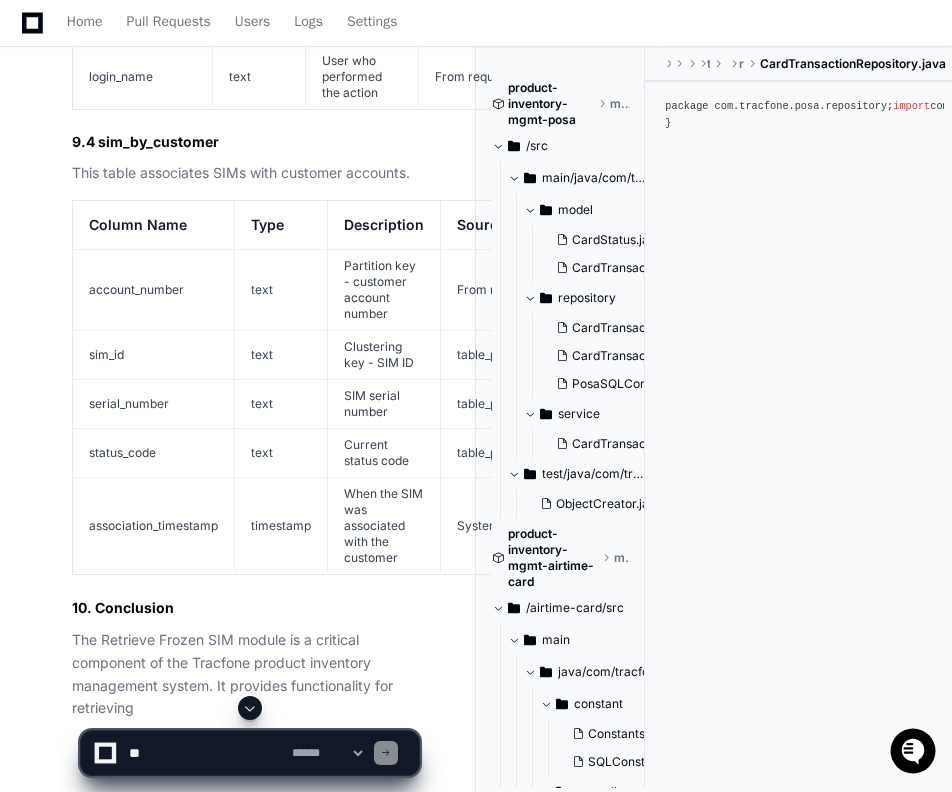 click 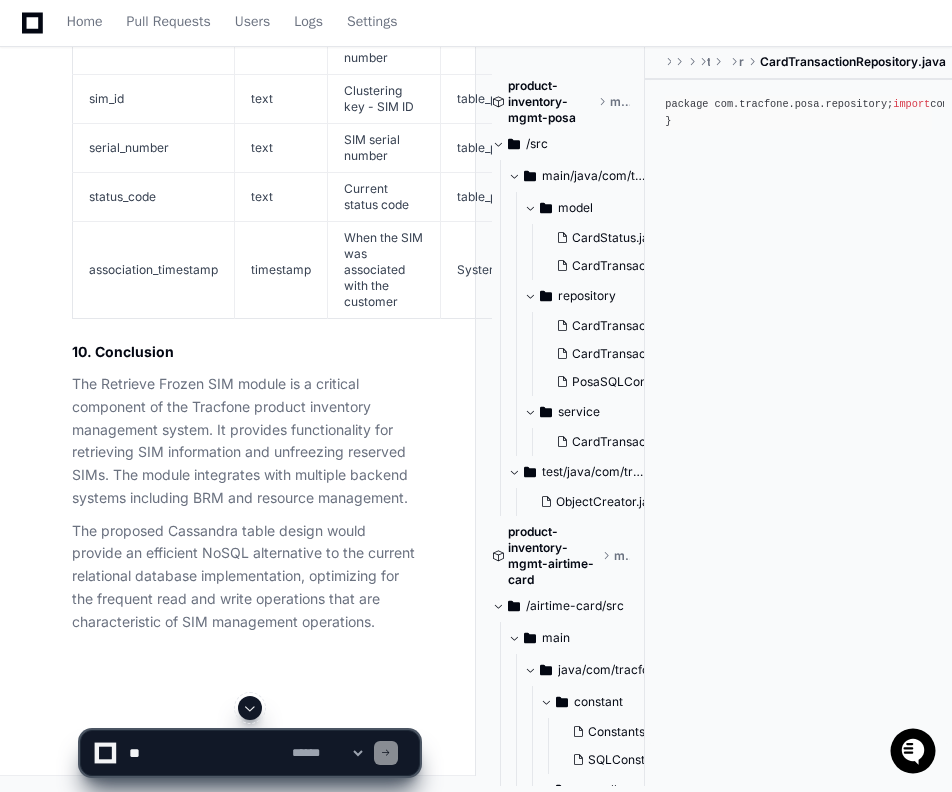 scroll, scrollTop: 10804, scrollLeft: 0, axis: vertical 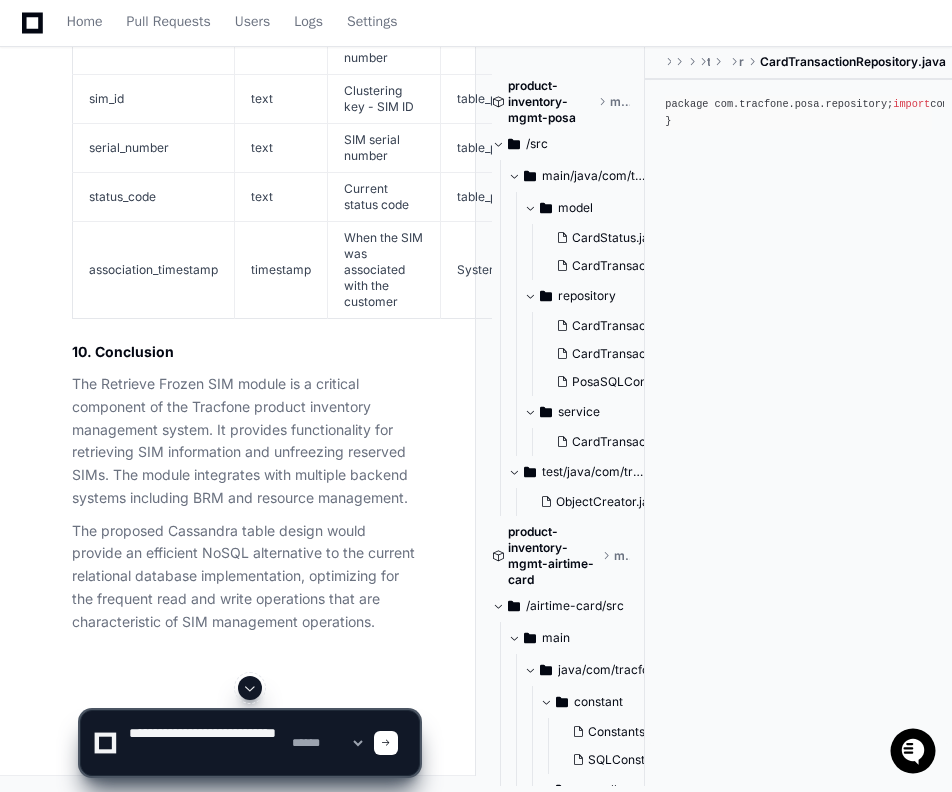 paste on "**********" 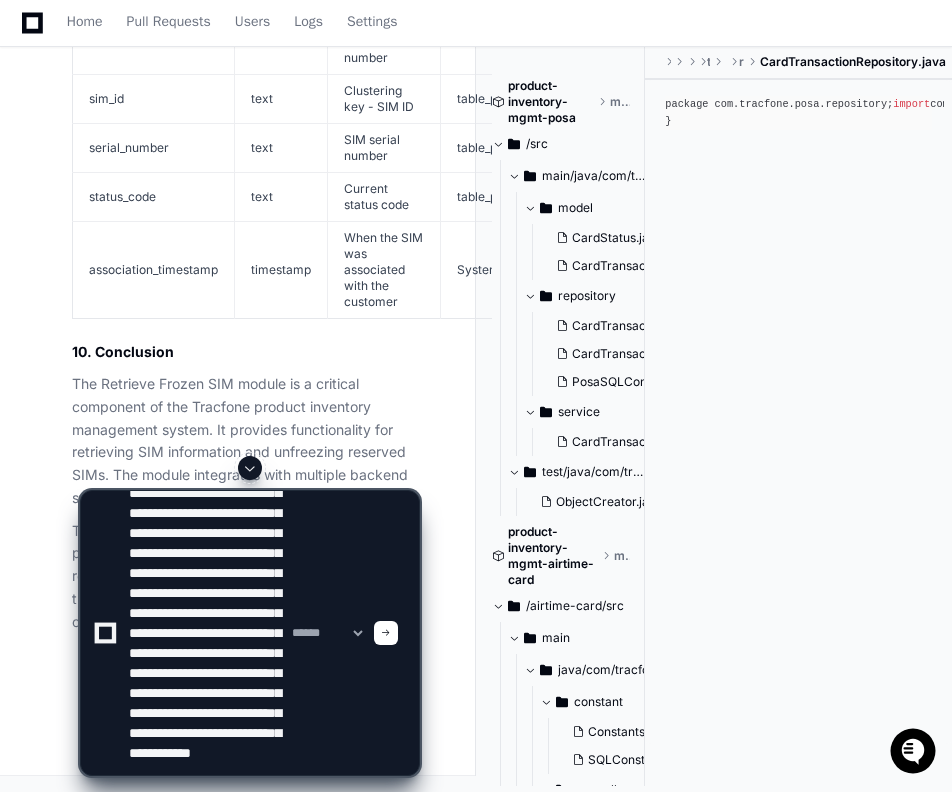 scroll, scrollTop: 0, scrollLeft: 0, axis: both 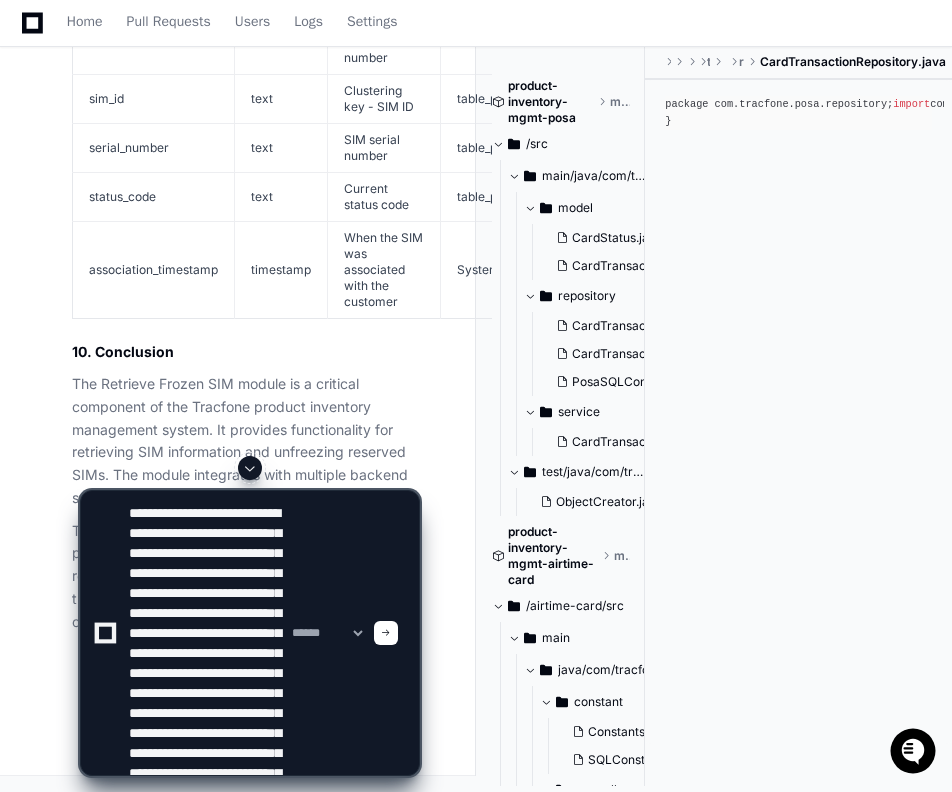 click 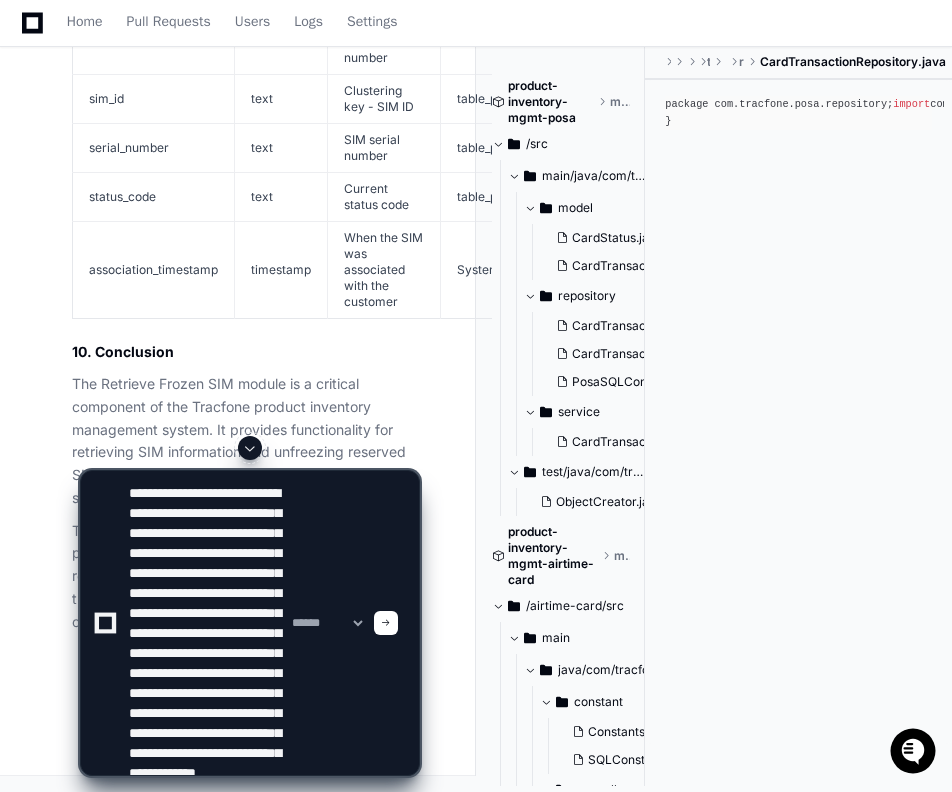 type on "**********" 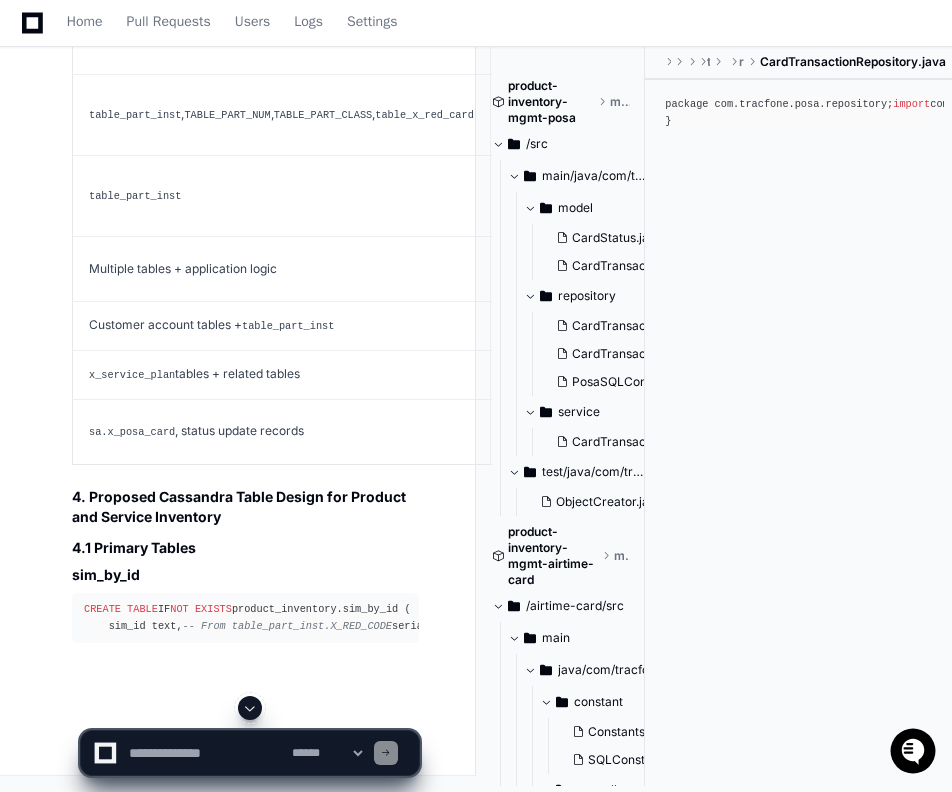 scroll, scrollTop: 15185, scrollLeft: 0, axis: vertical 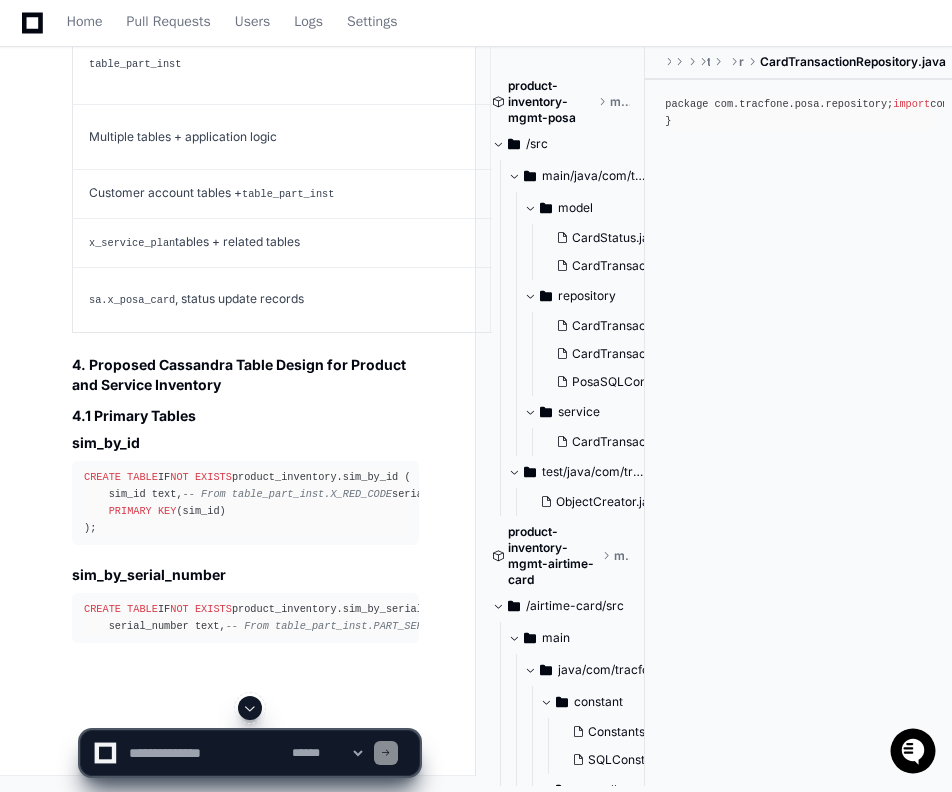 click 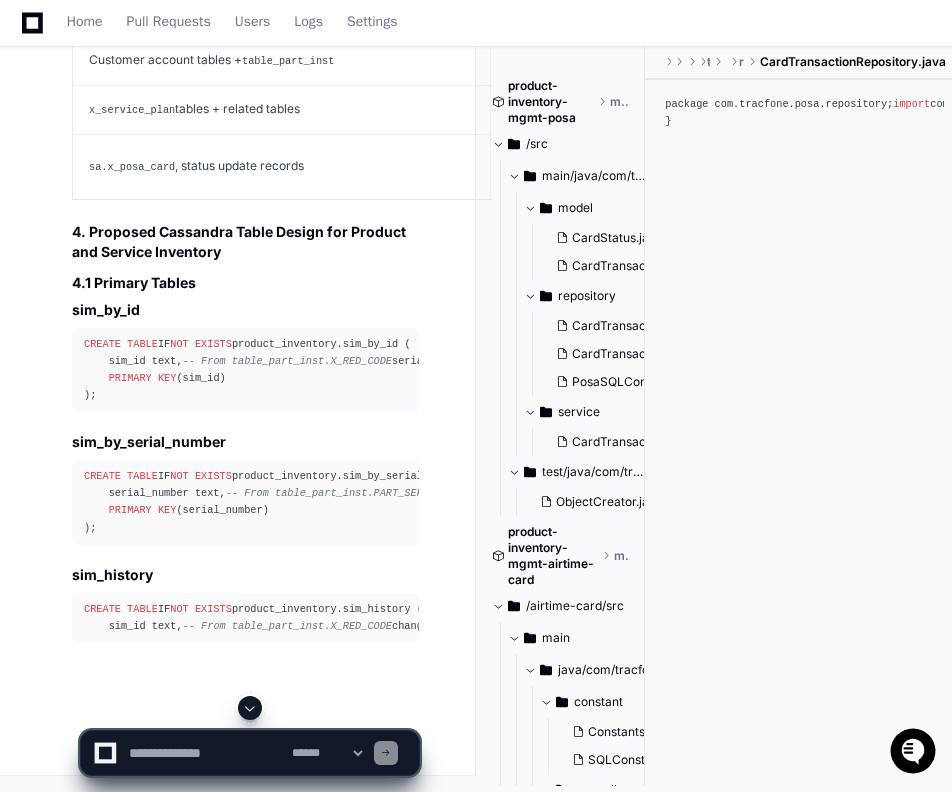 click 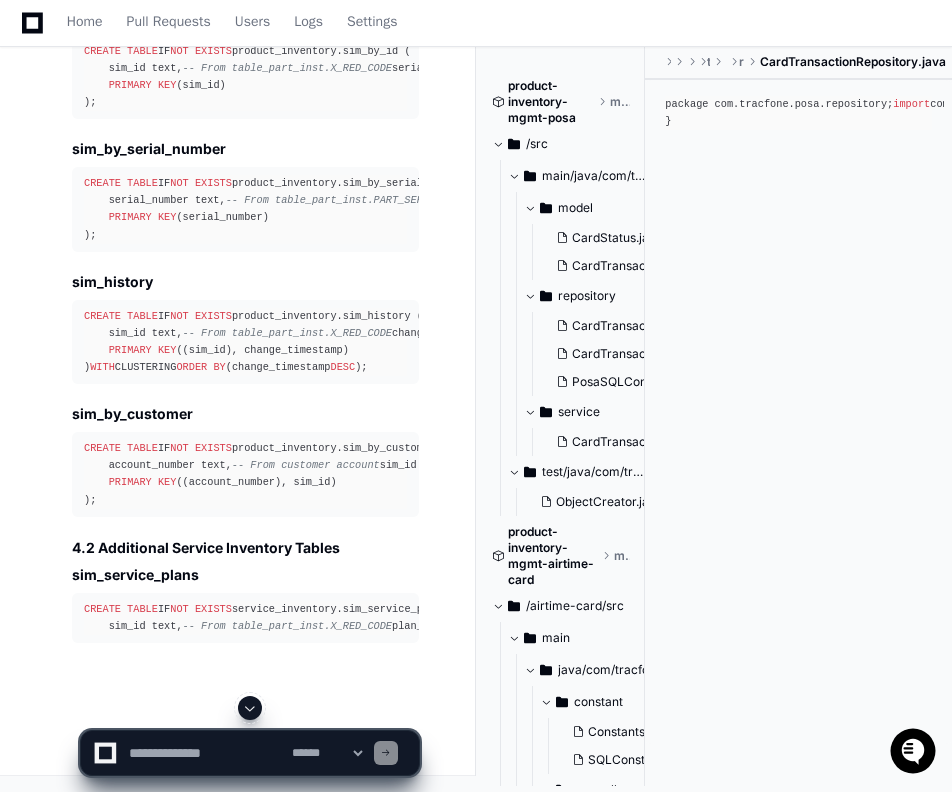 scroll, scrollTop: 15938, scrollLeft: 0, axis: vertical 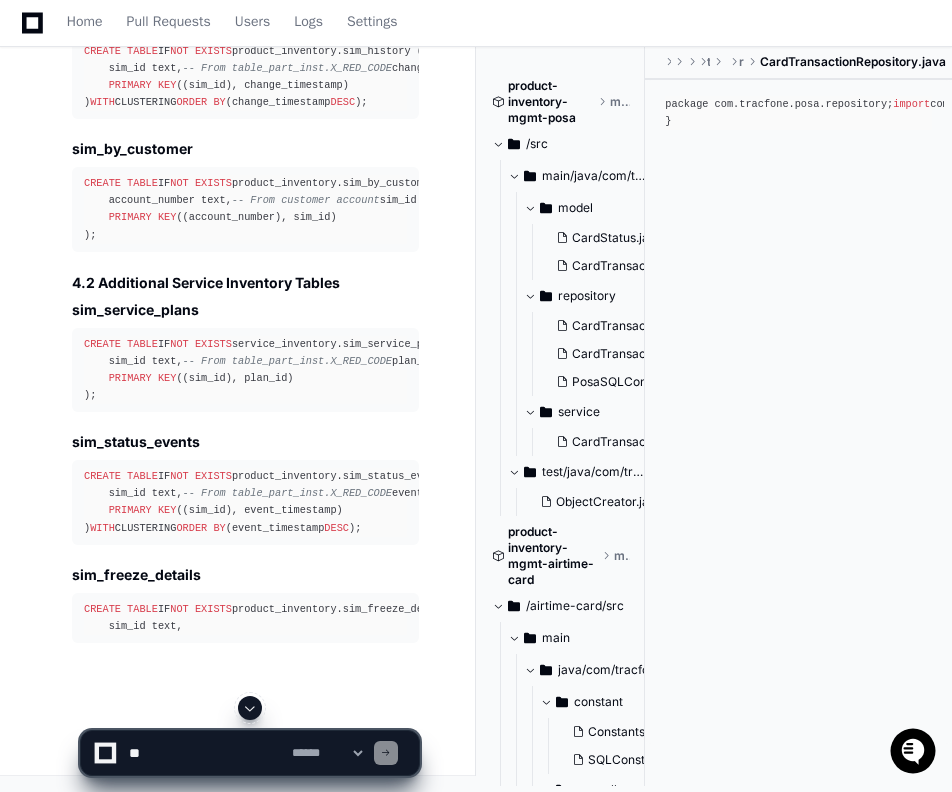 click 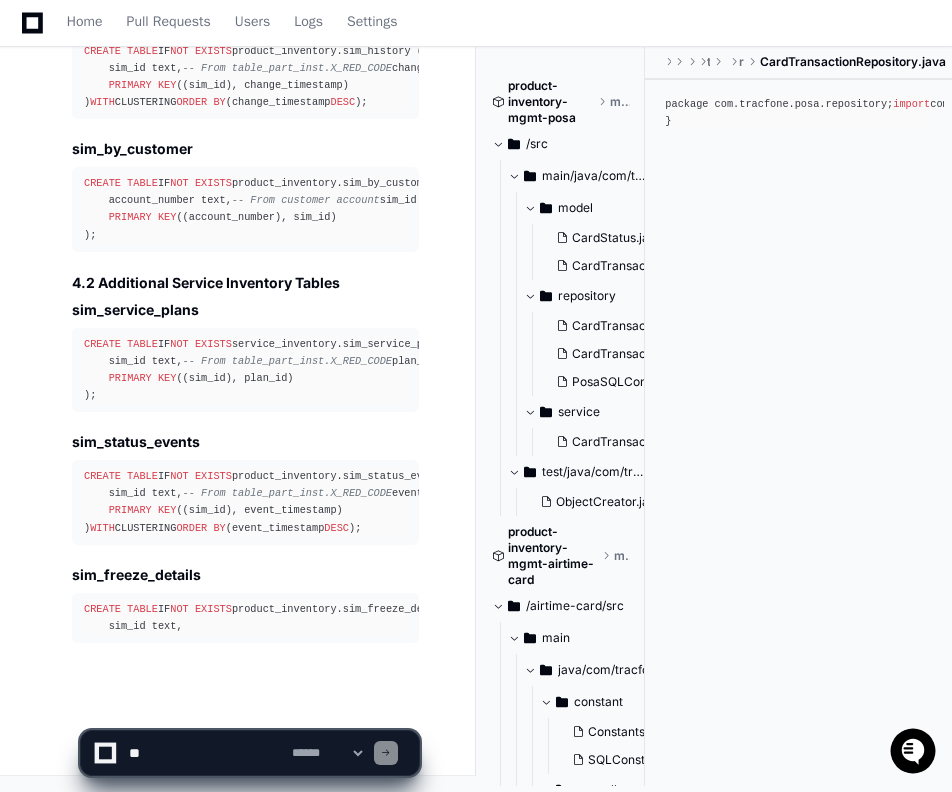 scroll, scrollTop: 16693, scrollLeft: 0, axis: vertical 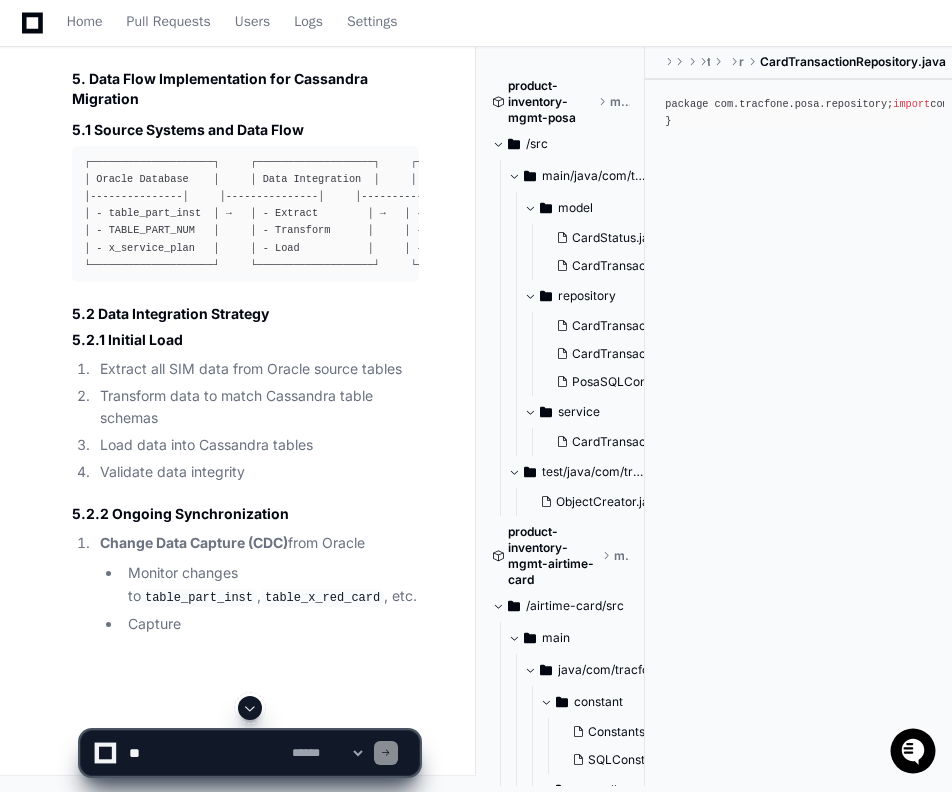 click 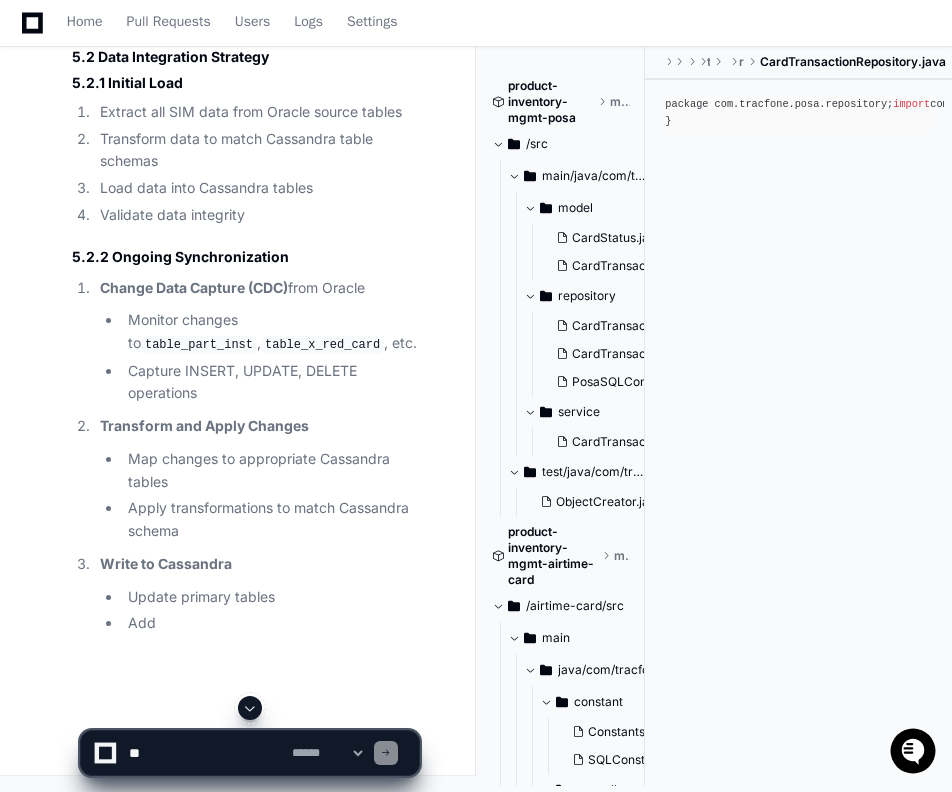 click 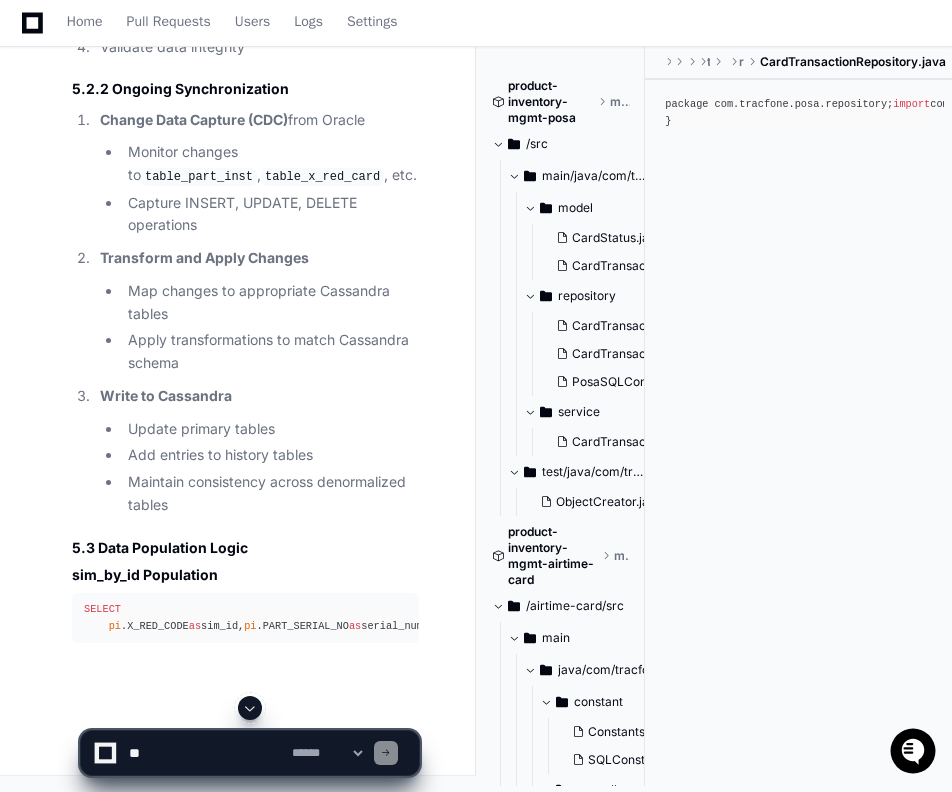 click 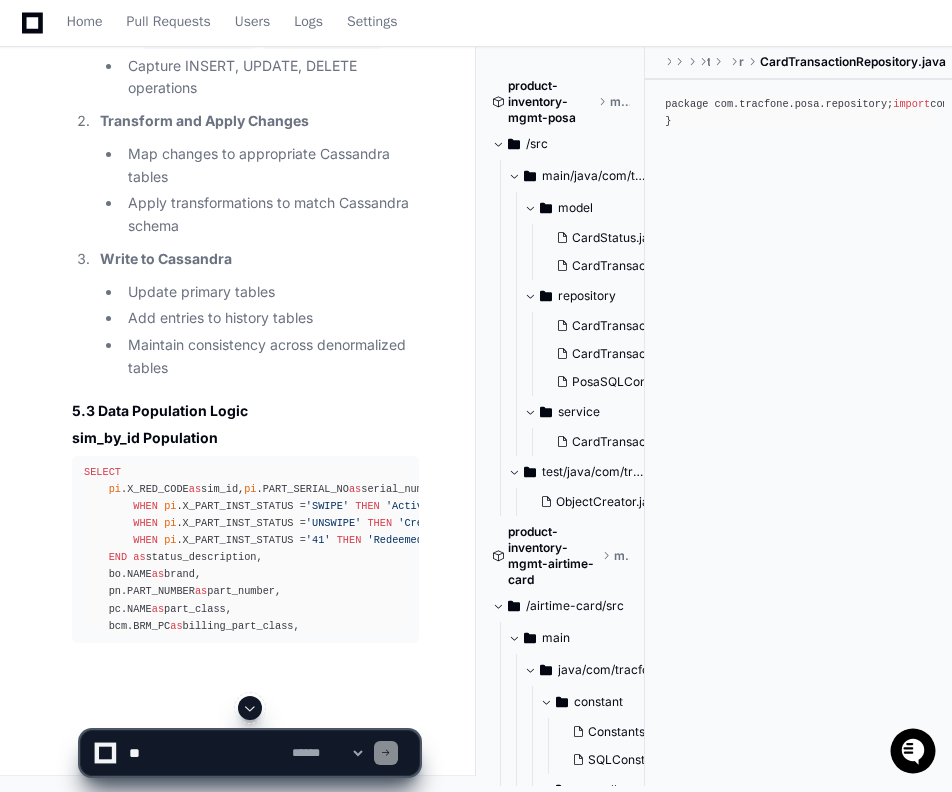 click 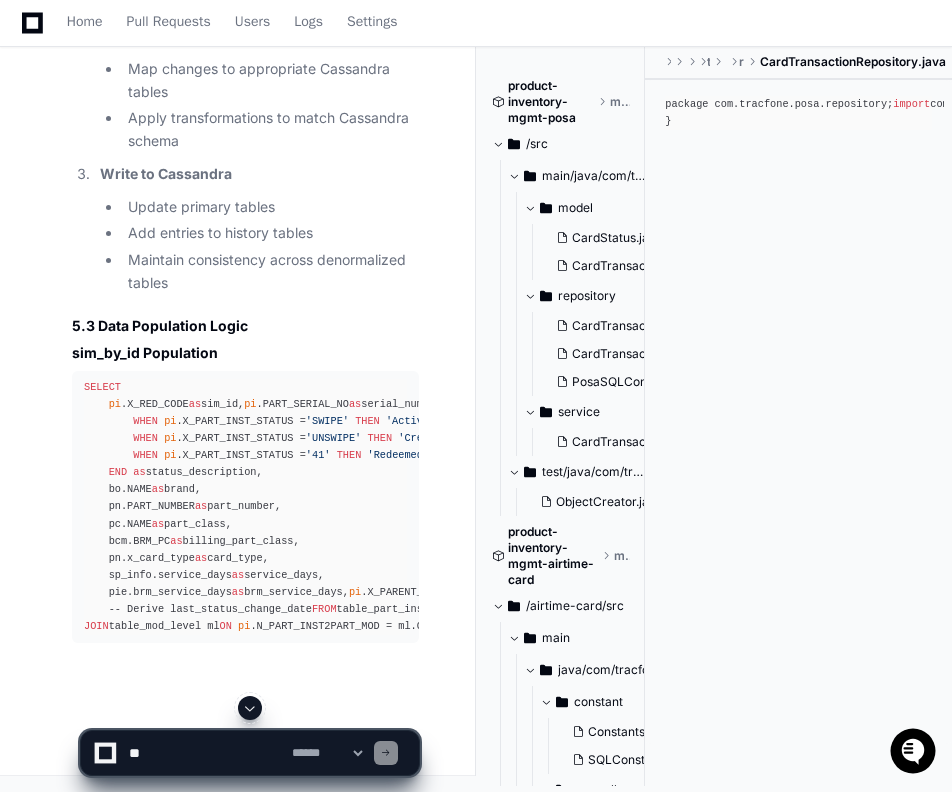 click 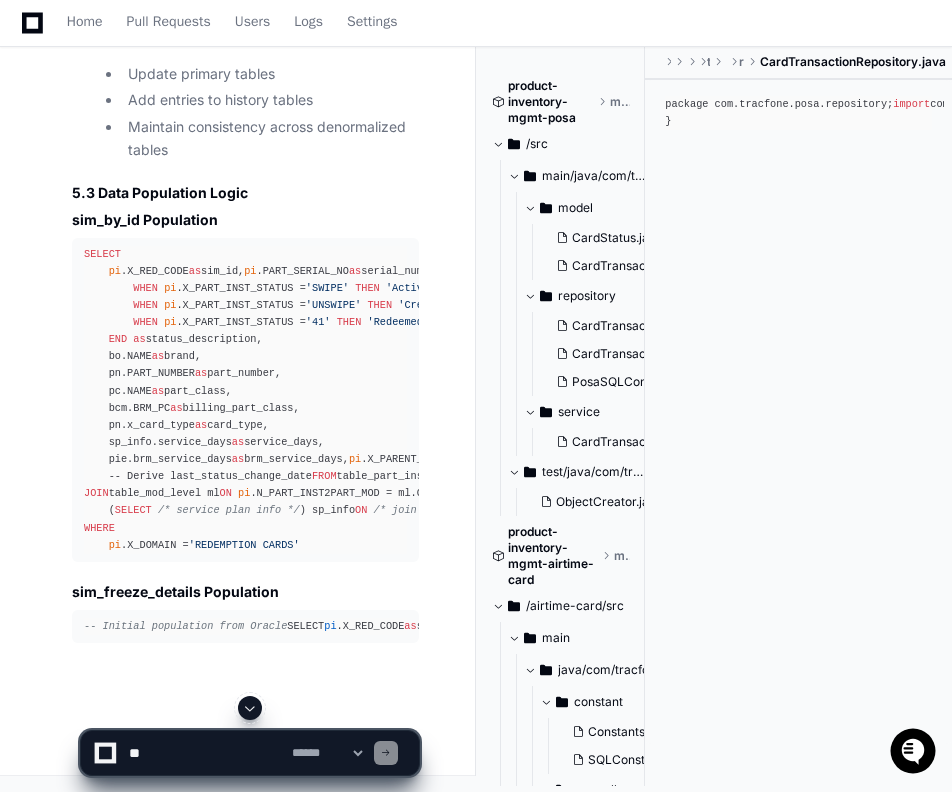 click 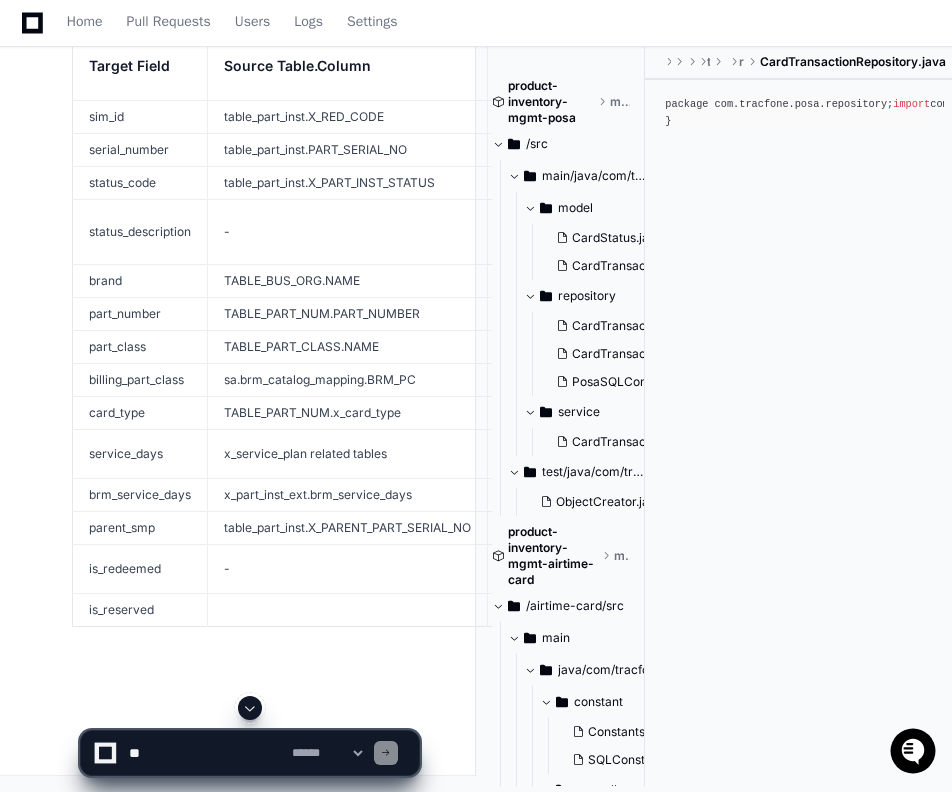 scroll, scrollTop: 18871, scrollLeft: 0, axis: vertical 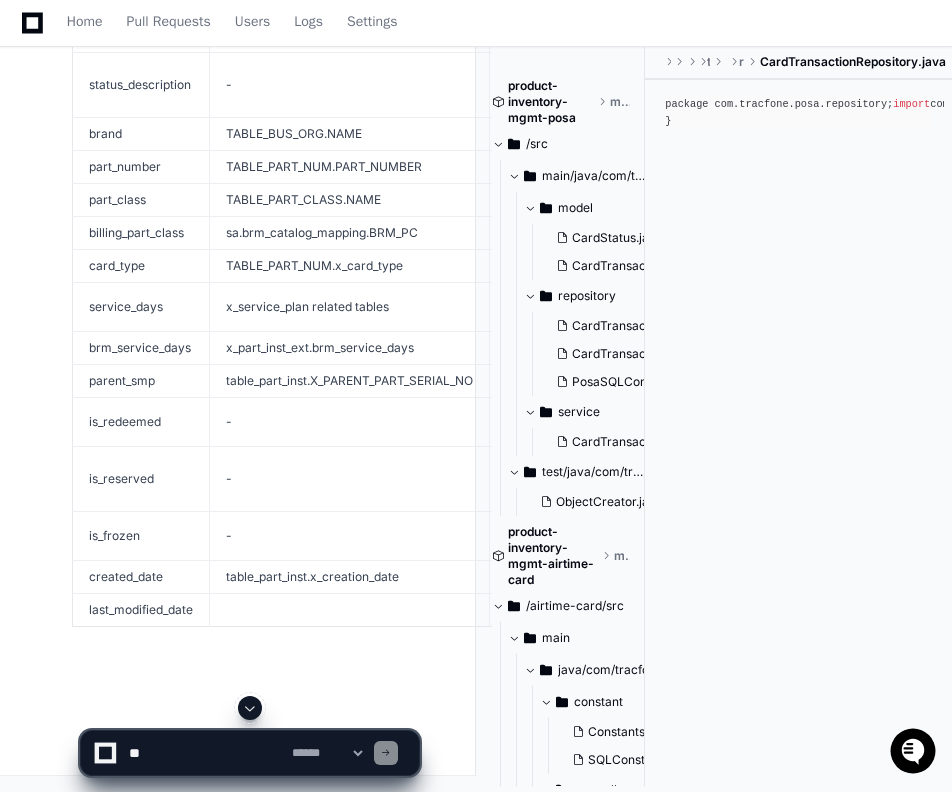 click 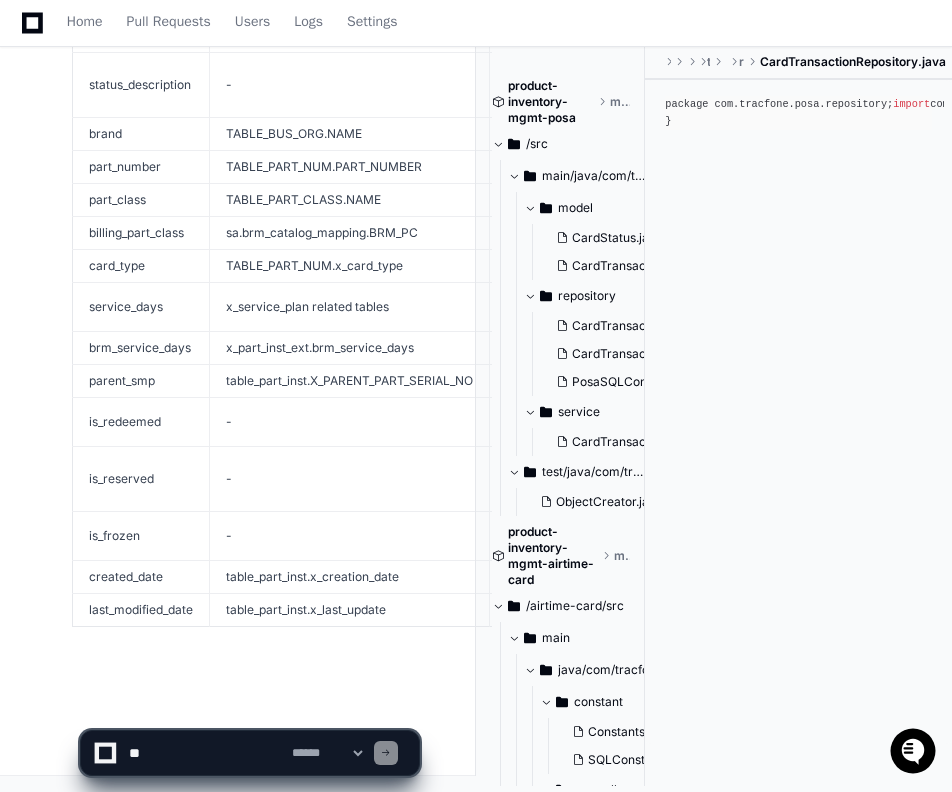 scroll, scrollTop: 20223, scrollLeft: 0, axis: vertical 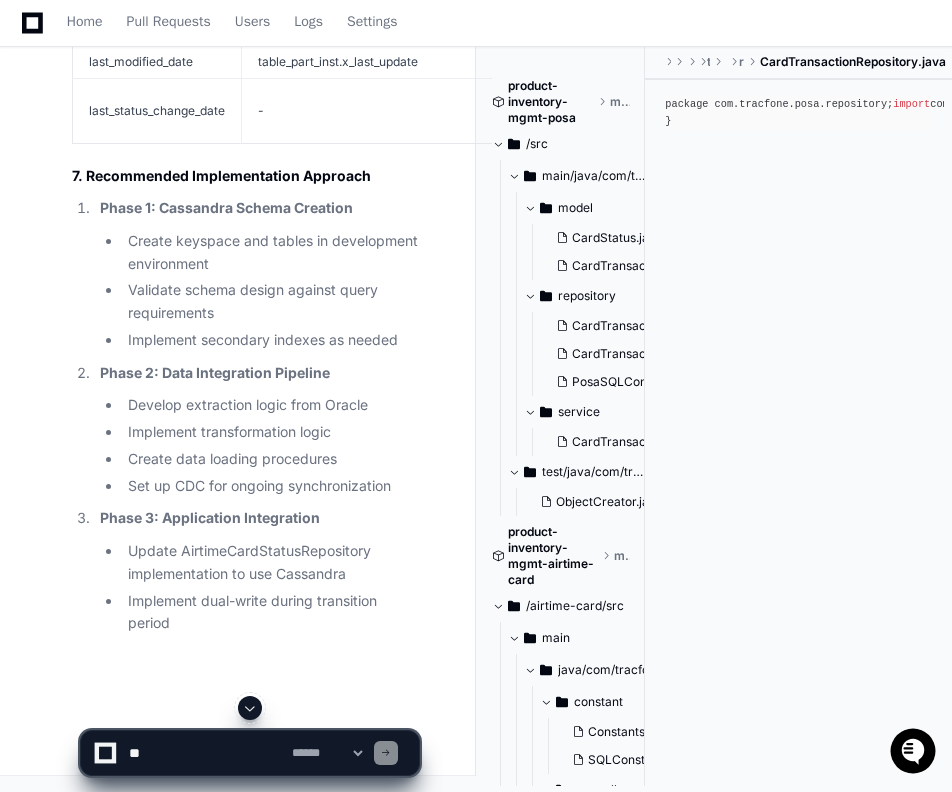 click 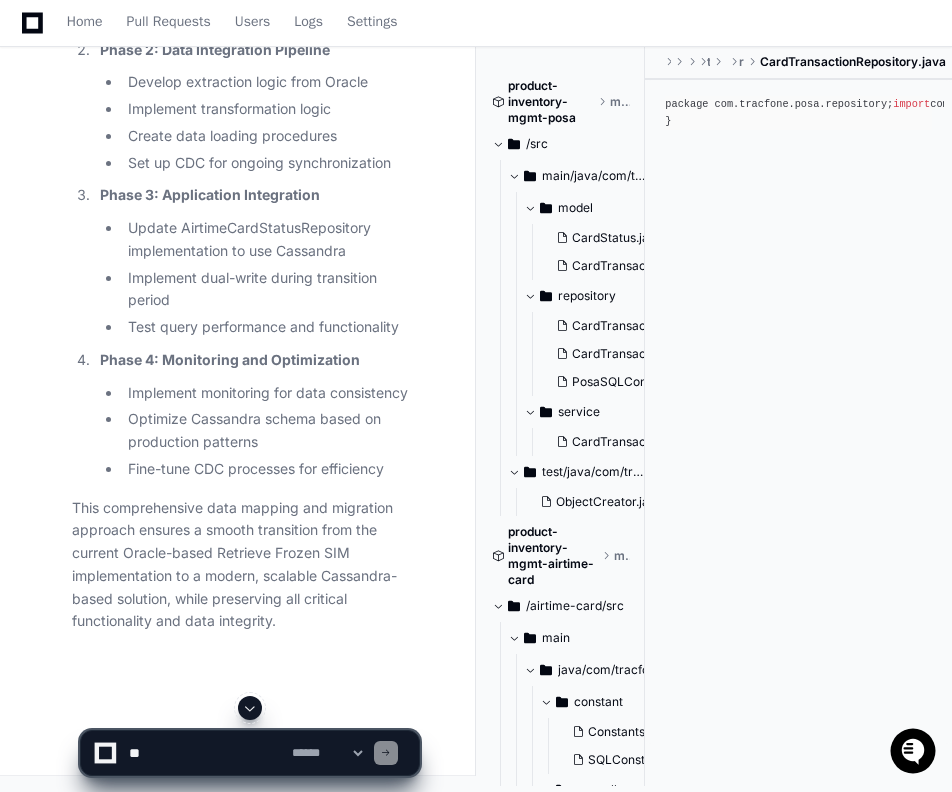 click 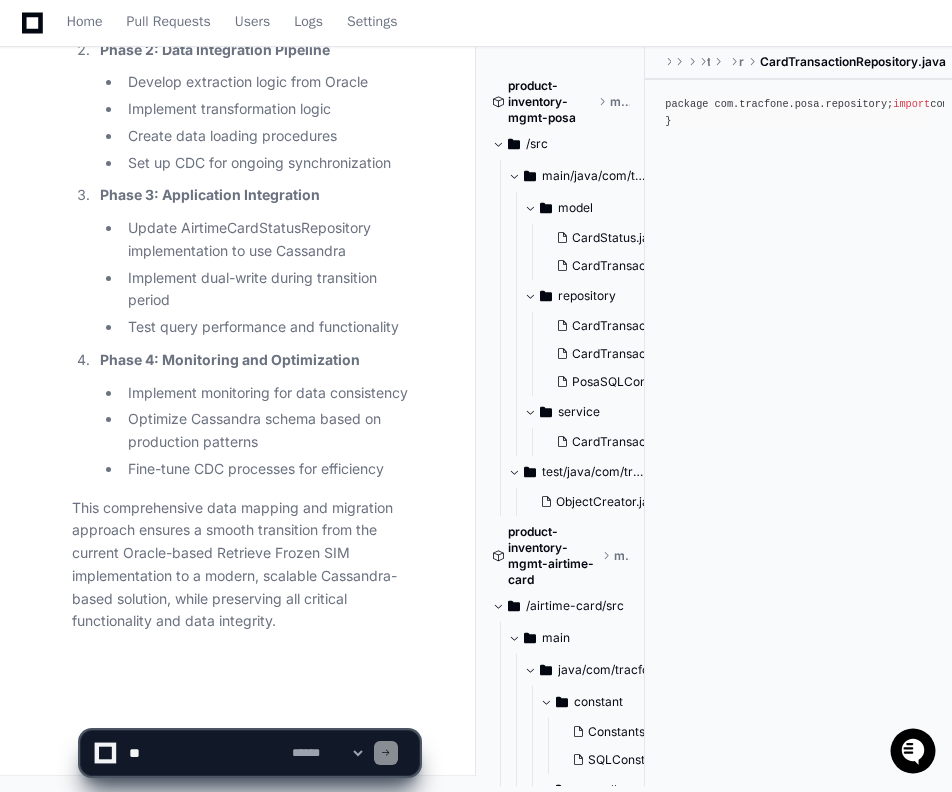 scroll, scrollTop: 21095, scrollLeft: 0, axis: vertical 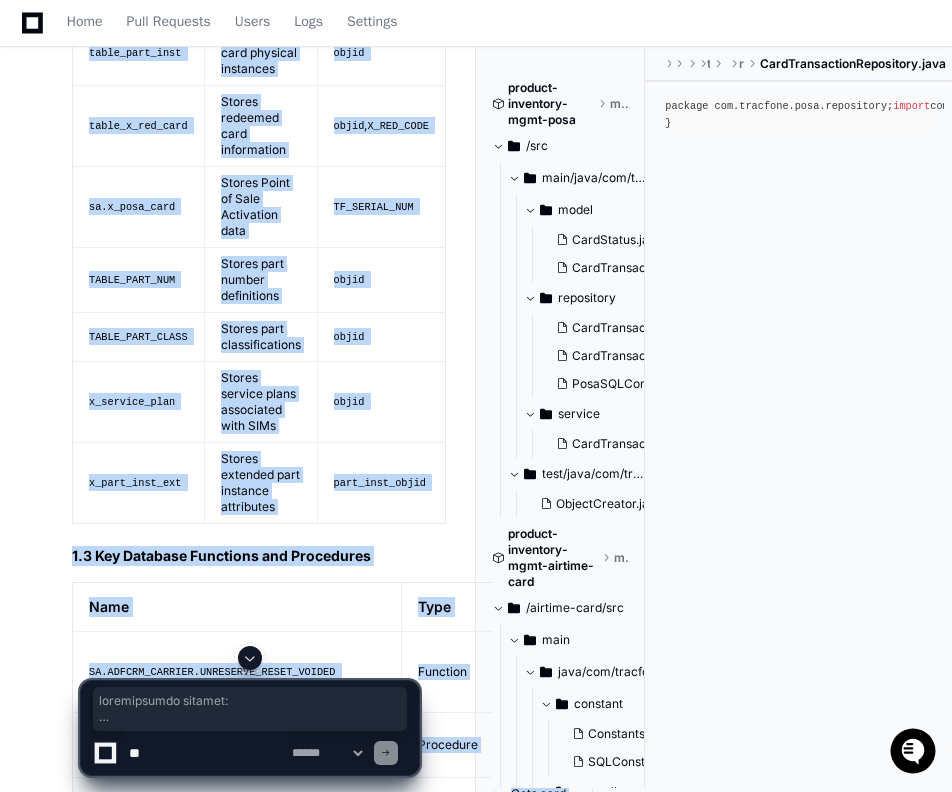 drag, startPoint x: 286, startPoint y: 624, endPoint x: 63, endPoint y: 389, distance: 323.96603 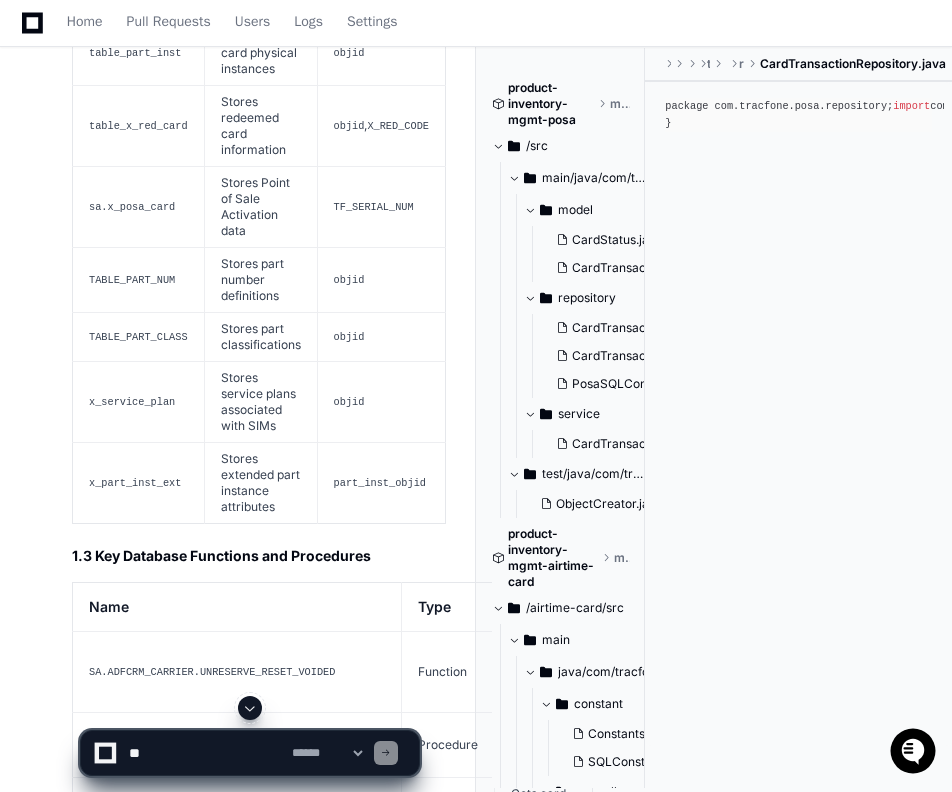 click 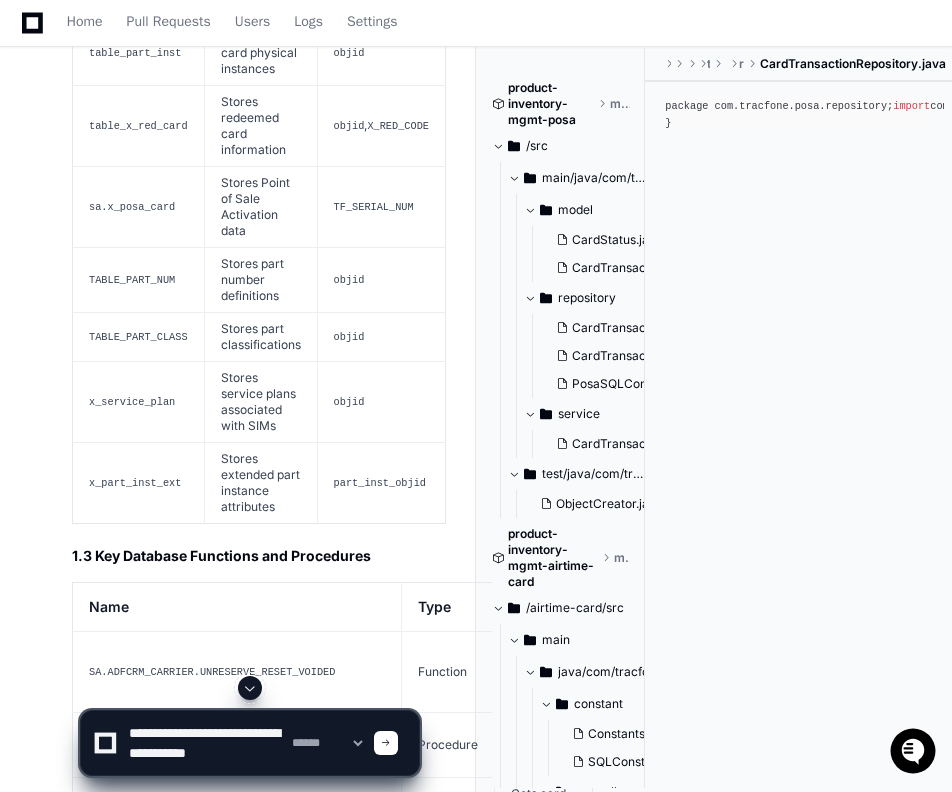 type on "**********" 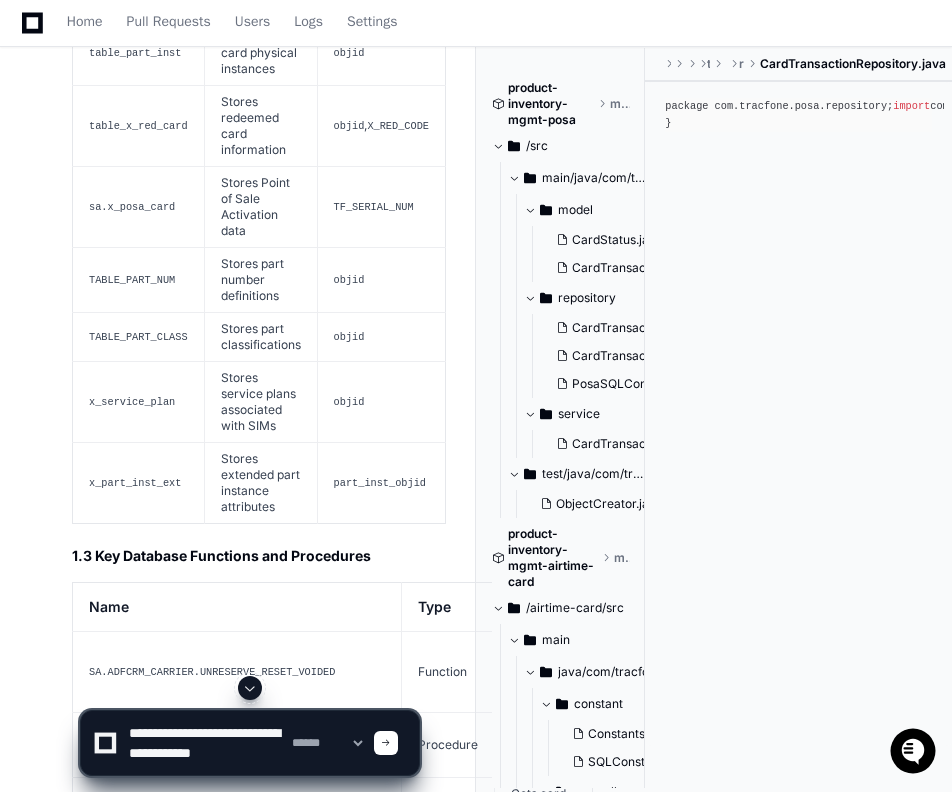 type 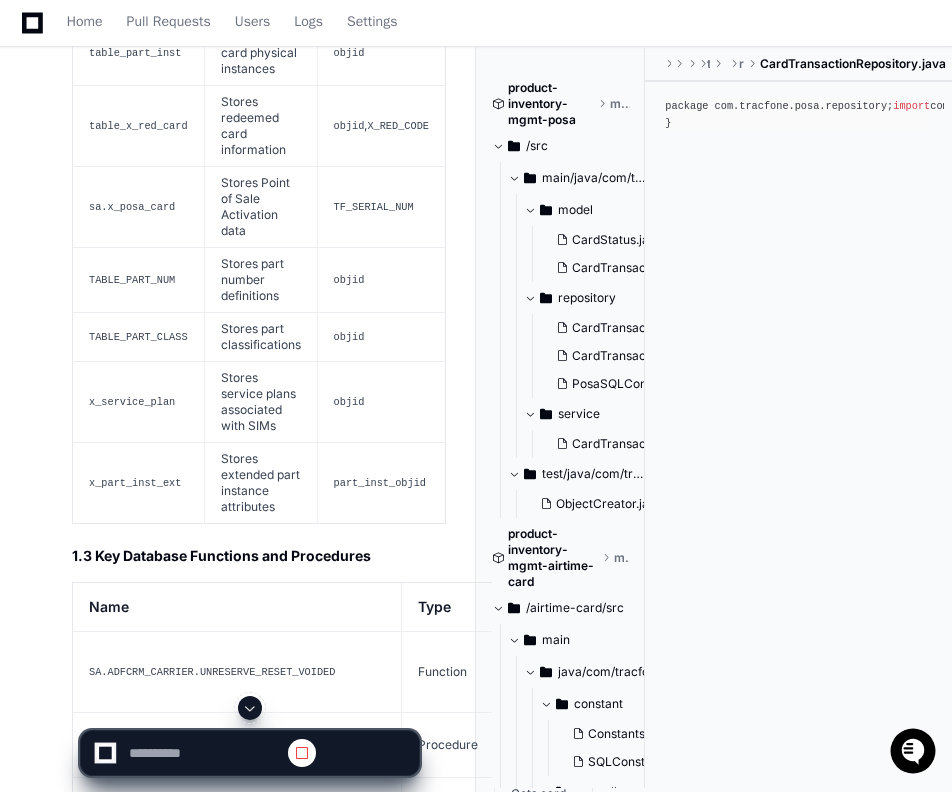 scroll, scrollTop: 0, scrollLeft: 0, axis: both 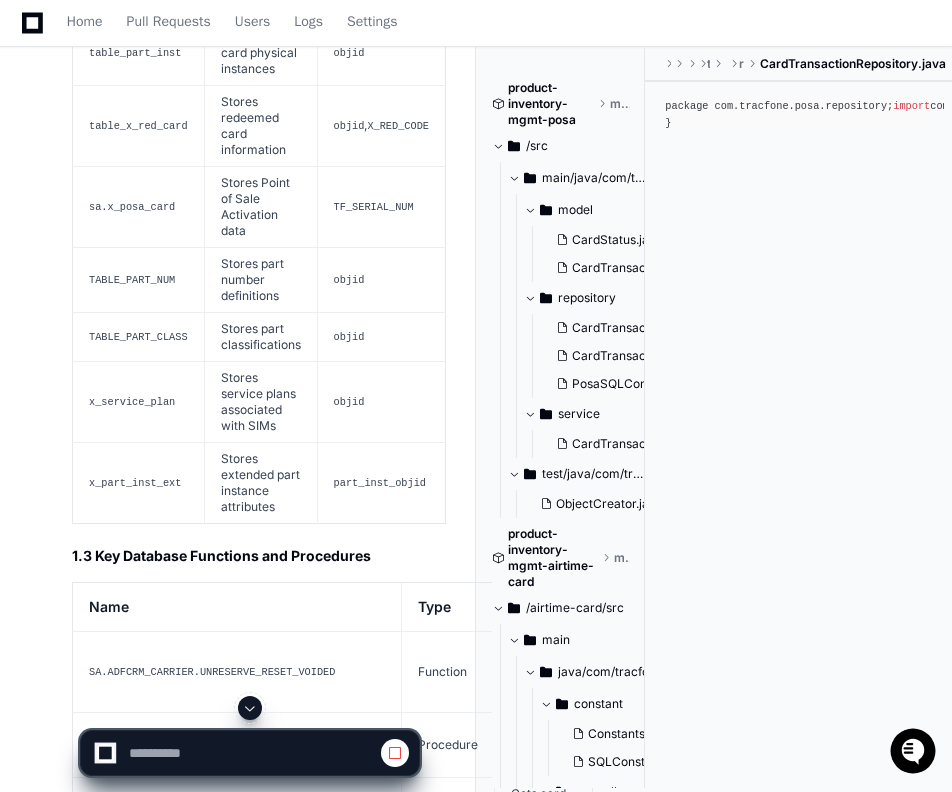 click 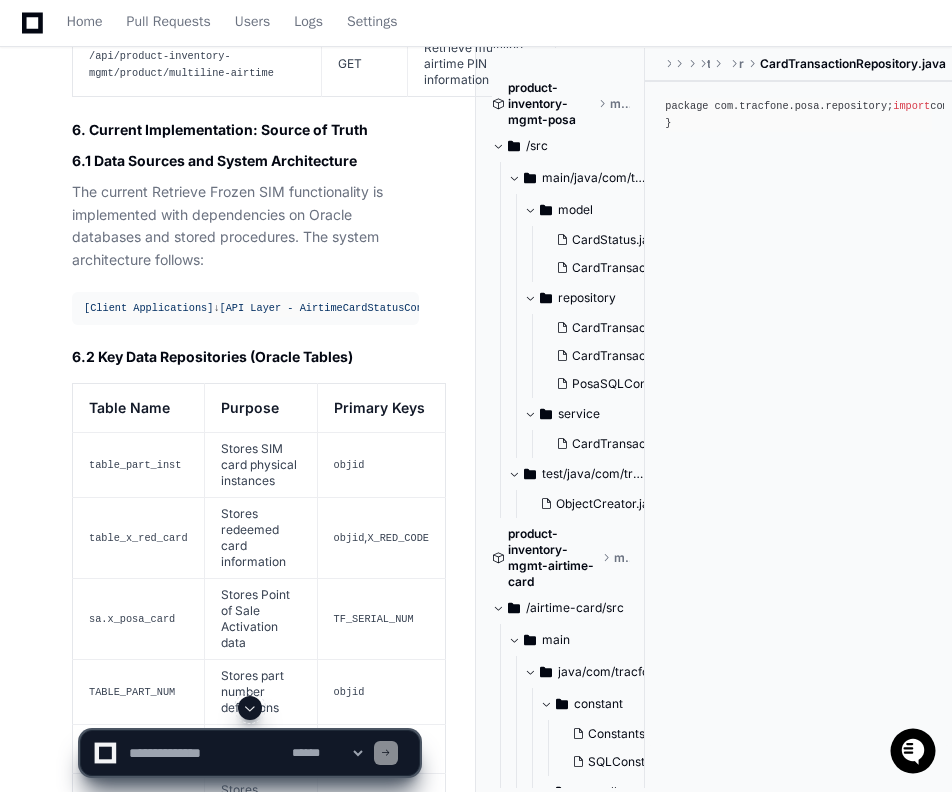 click 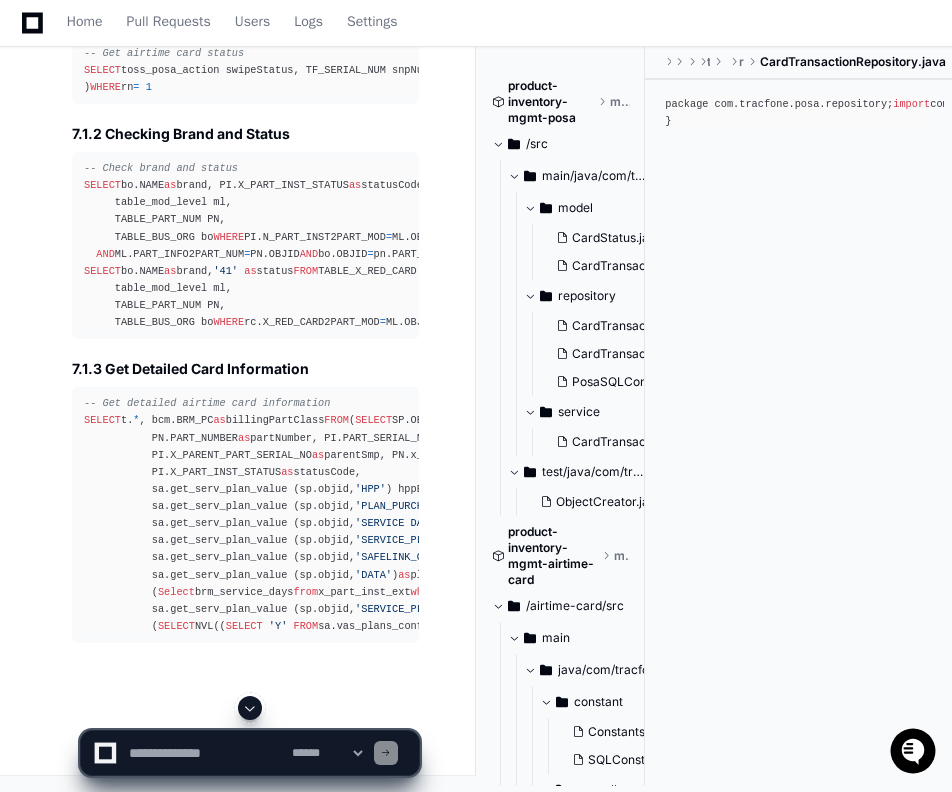 scroll, scrollTop: 25199, scrollLeft: 0, axis: vertical 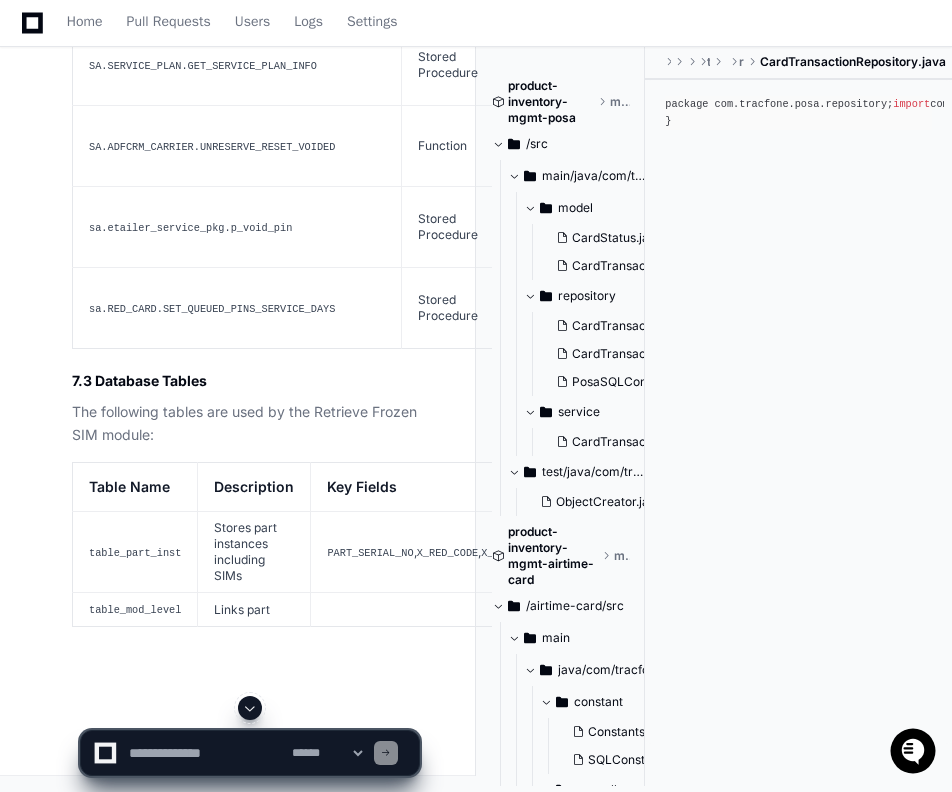 click 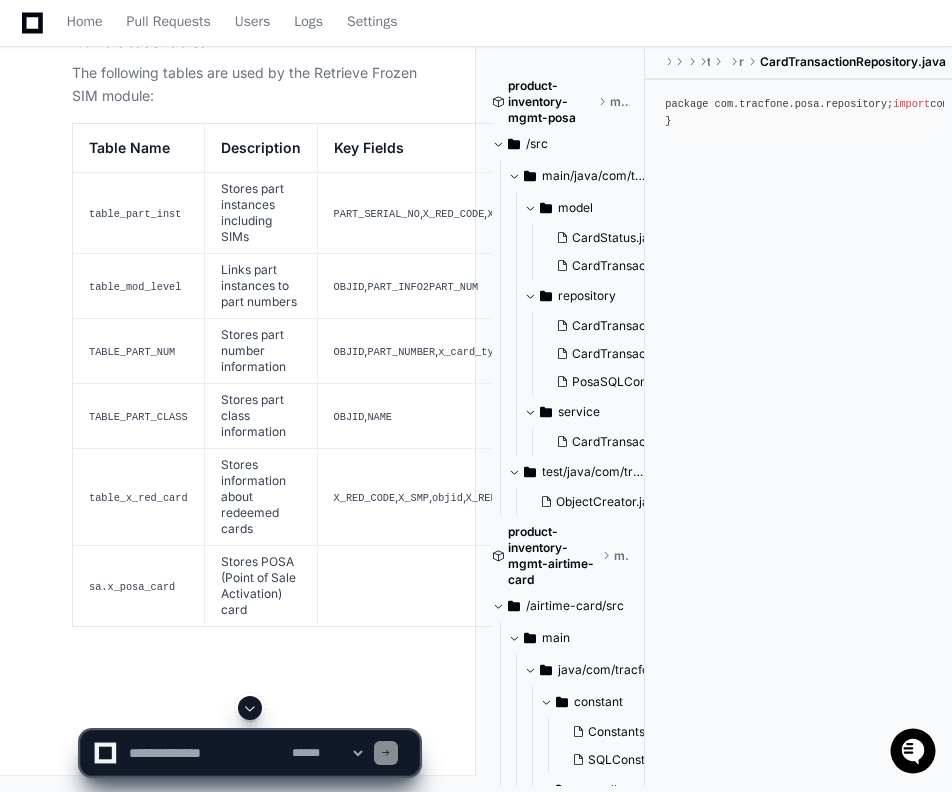 scroll, scrollTop: 27476, scrollLeft: 0, axis: vertical 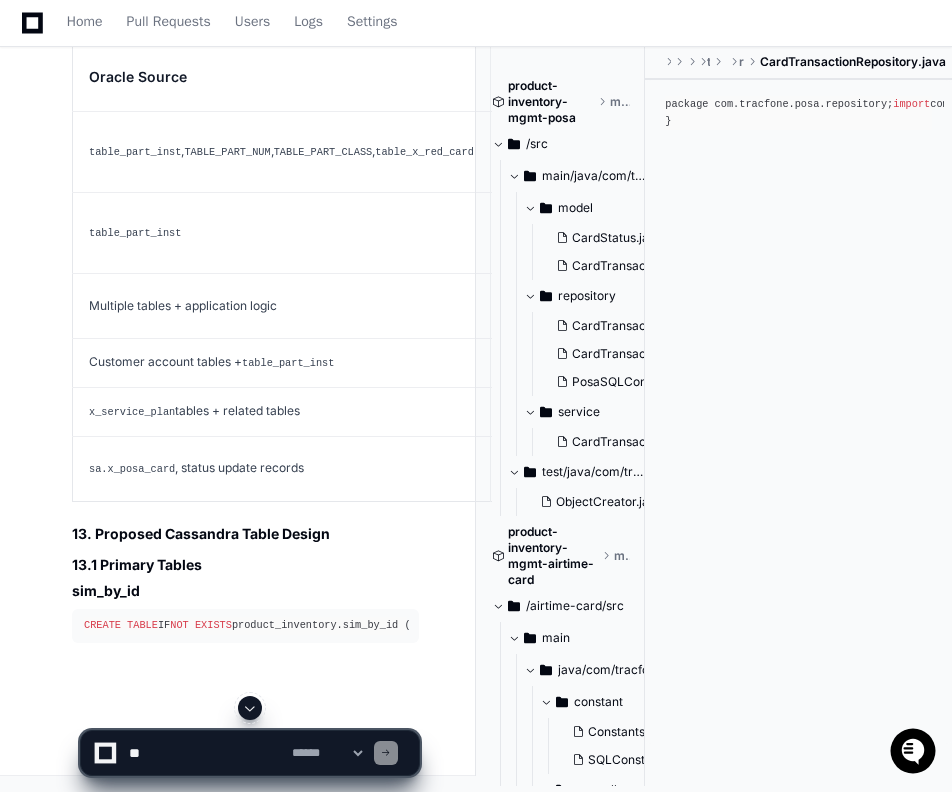 click 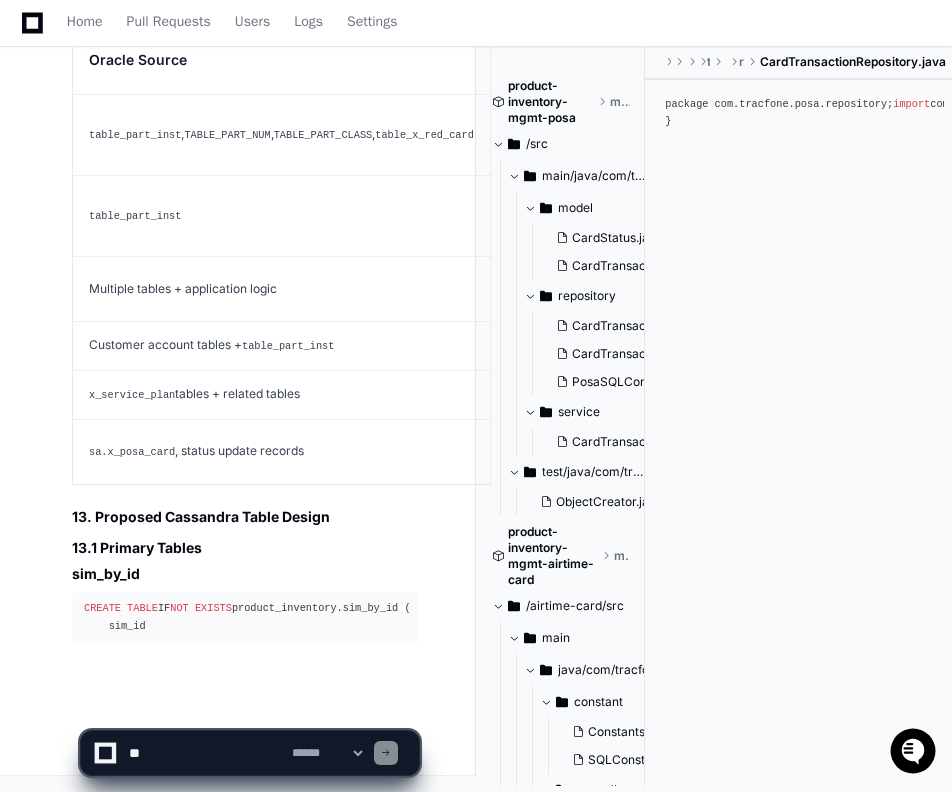 scroll, scrollTop: 31160, scrollLeft: 0, axis: vertical 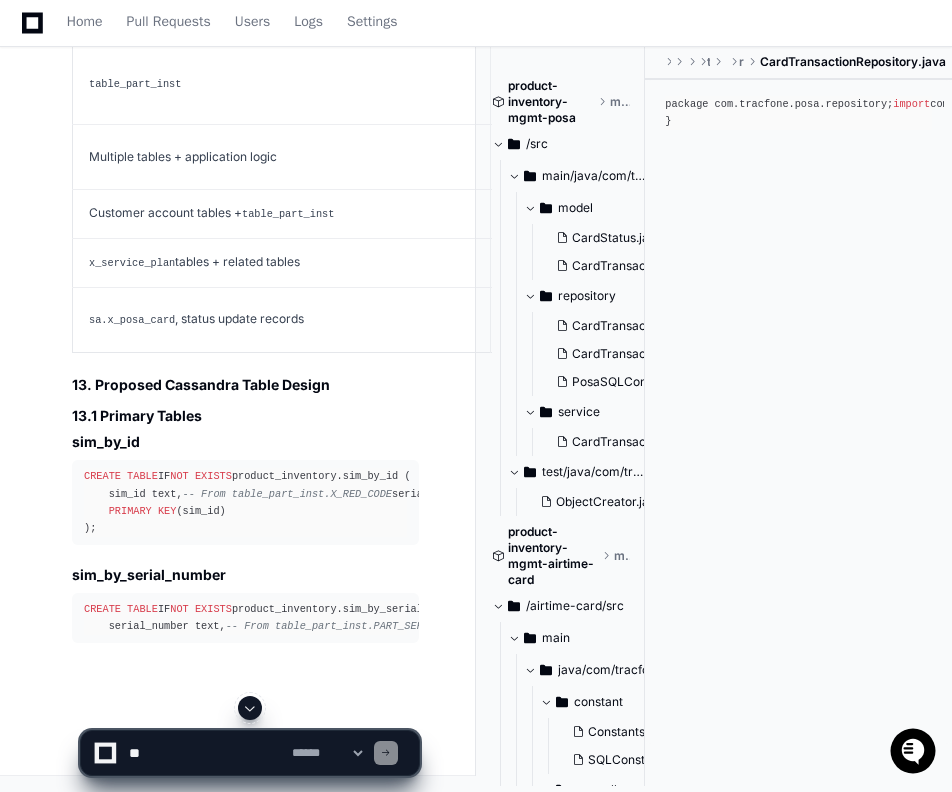 click 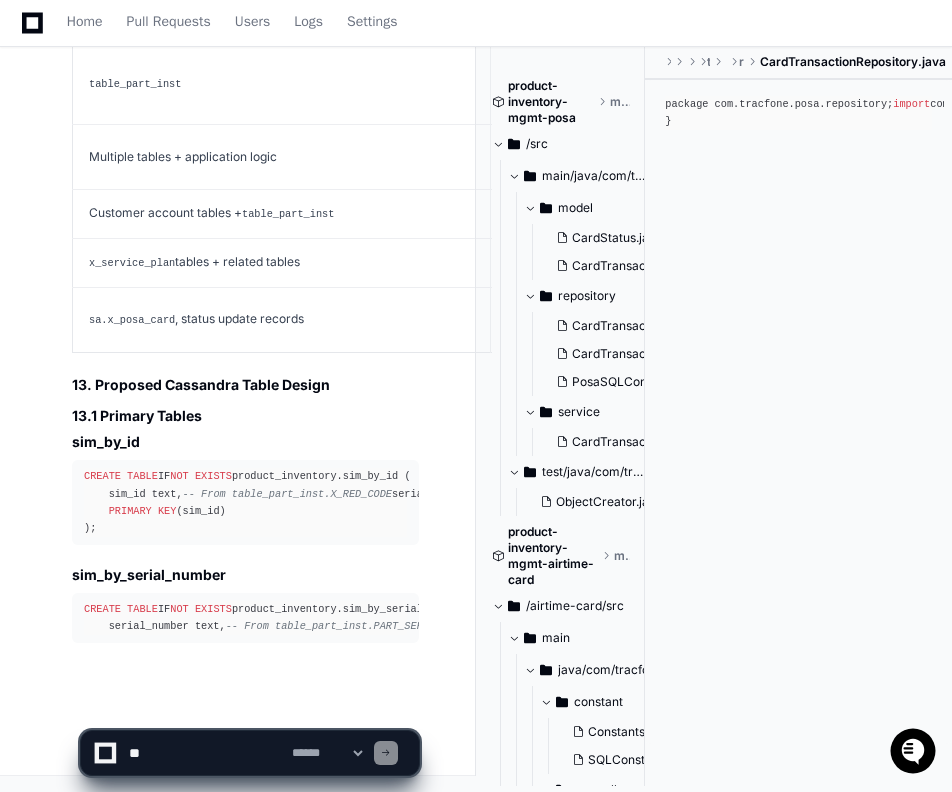 scroll, scrollTop: 31618, scrollLeft: 0, axis: vertical 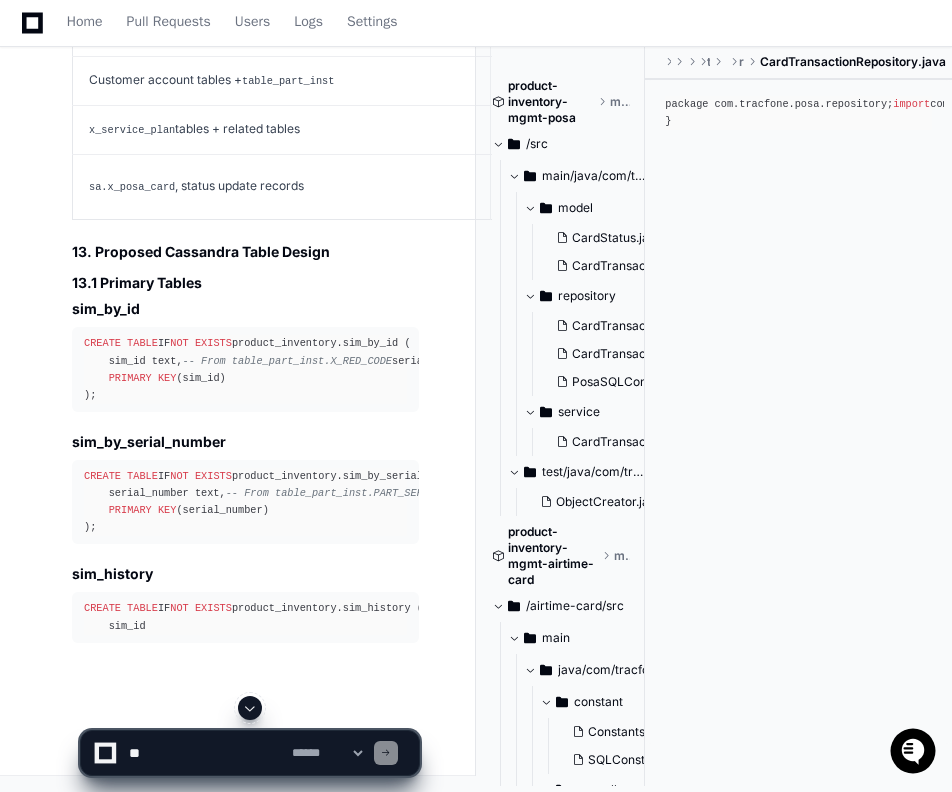 click 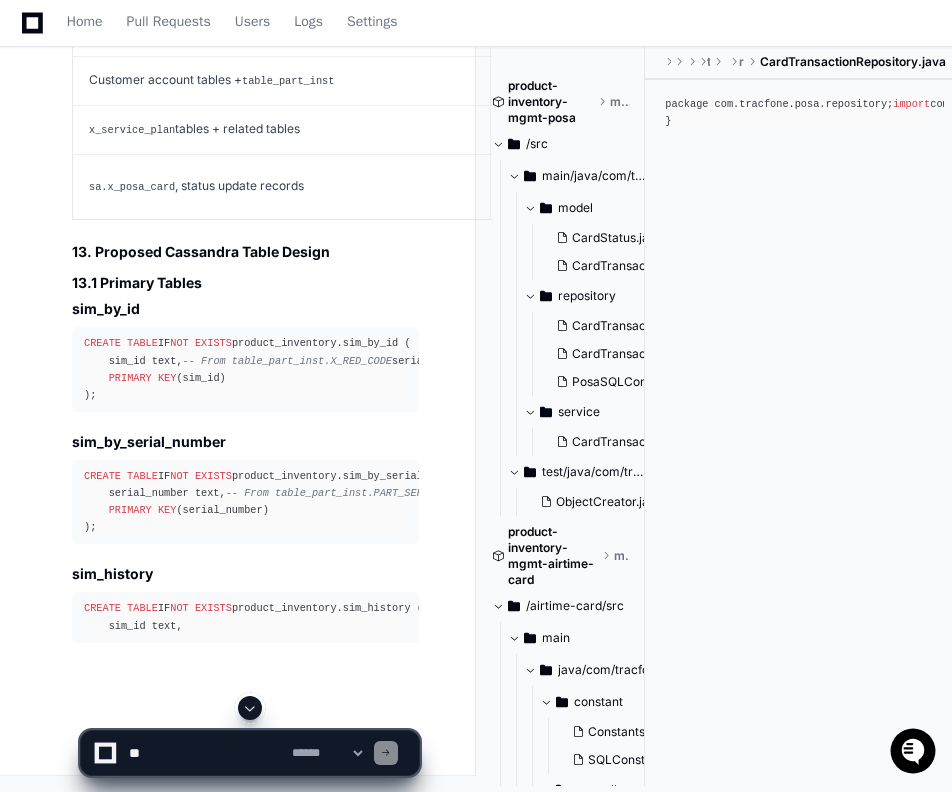 scroll, scrollTop: 31819, scrollLeft: 0, axis: vertical 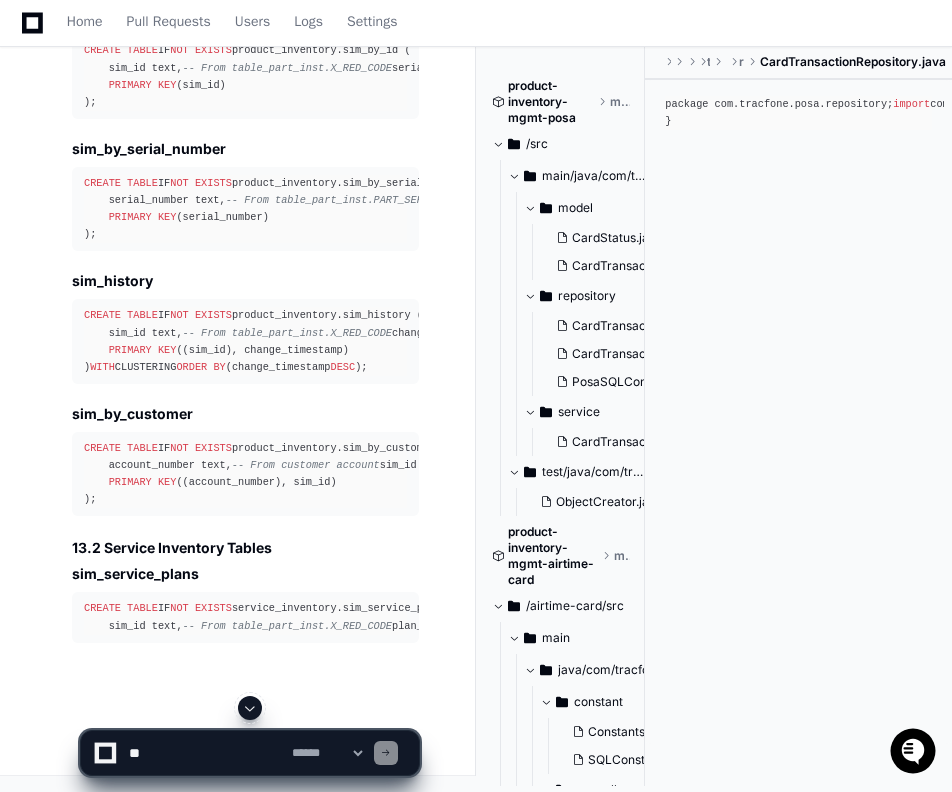 click 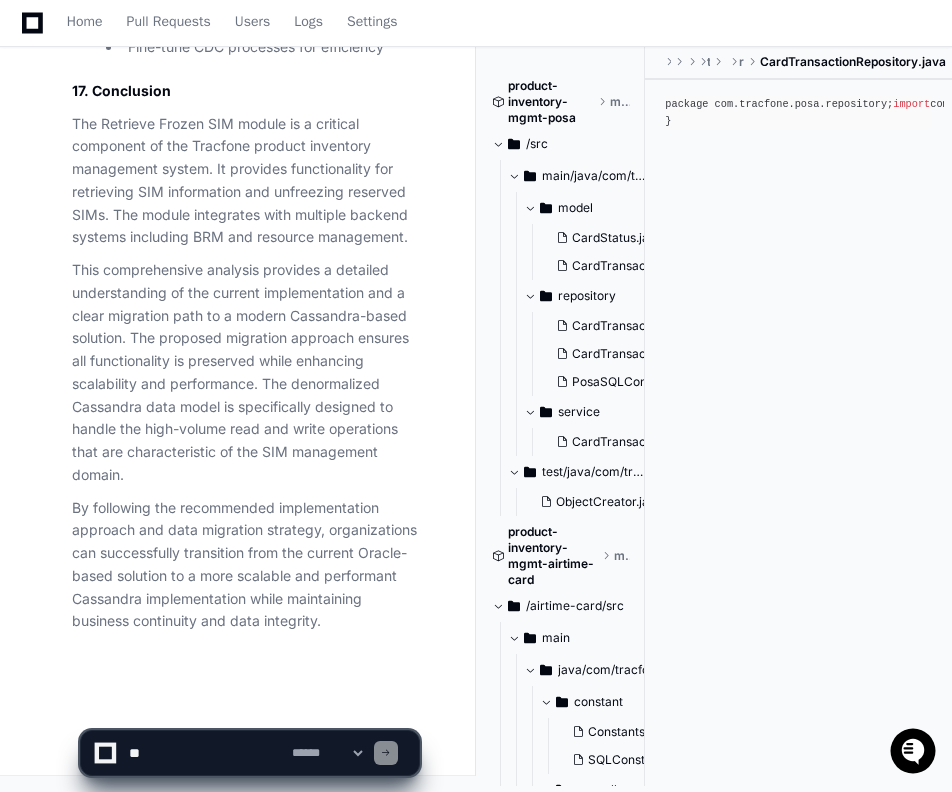 scroll, scrollTop: 37765, scrollLeft: 0, axis: vertical 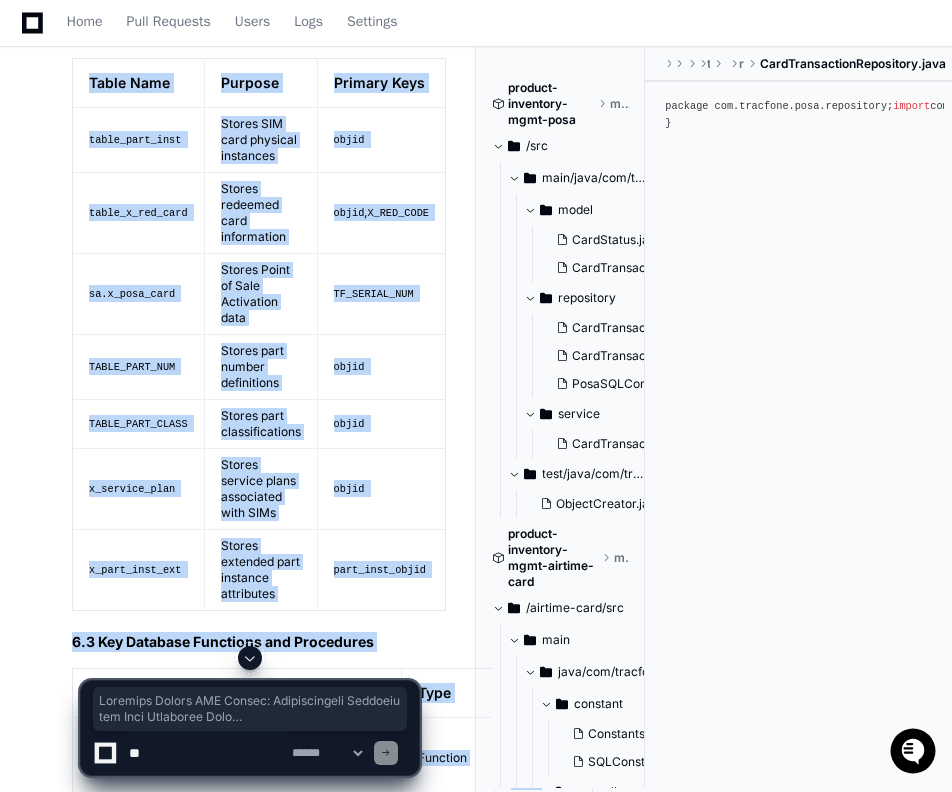drag, startPoint x: 335, startPoint y: 629, endPoint x: 56, endPoint y: 357, distance: 389.64728 